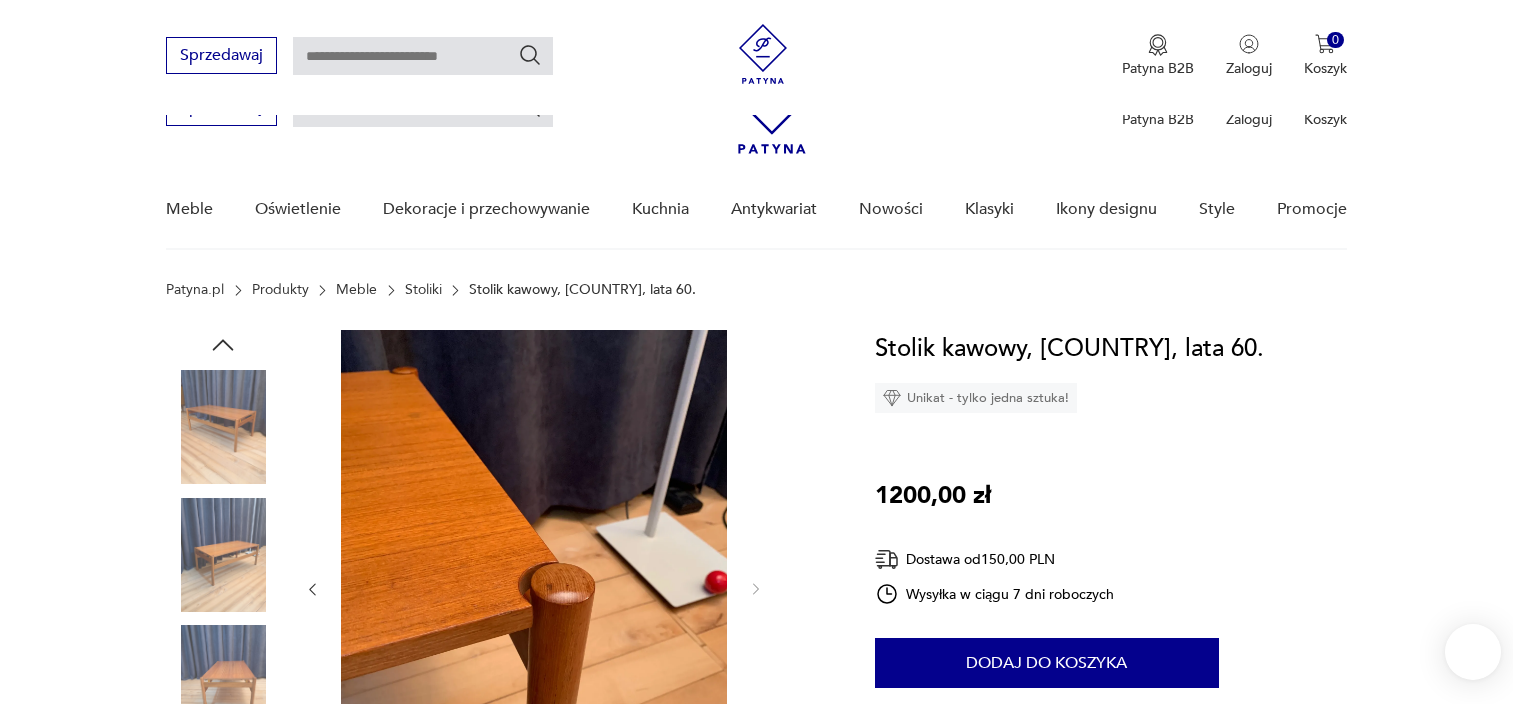 scroll, scrollTop: 302, scrollLeft: 0, axis: vertical 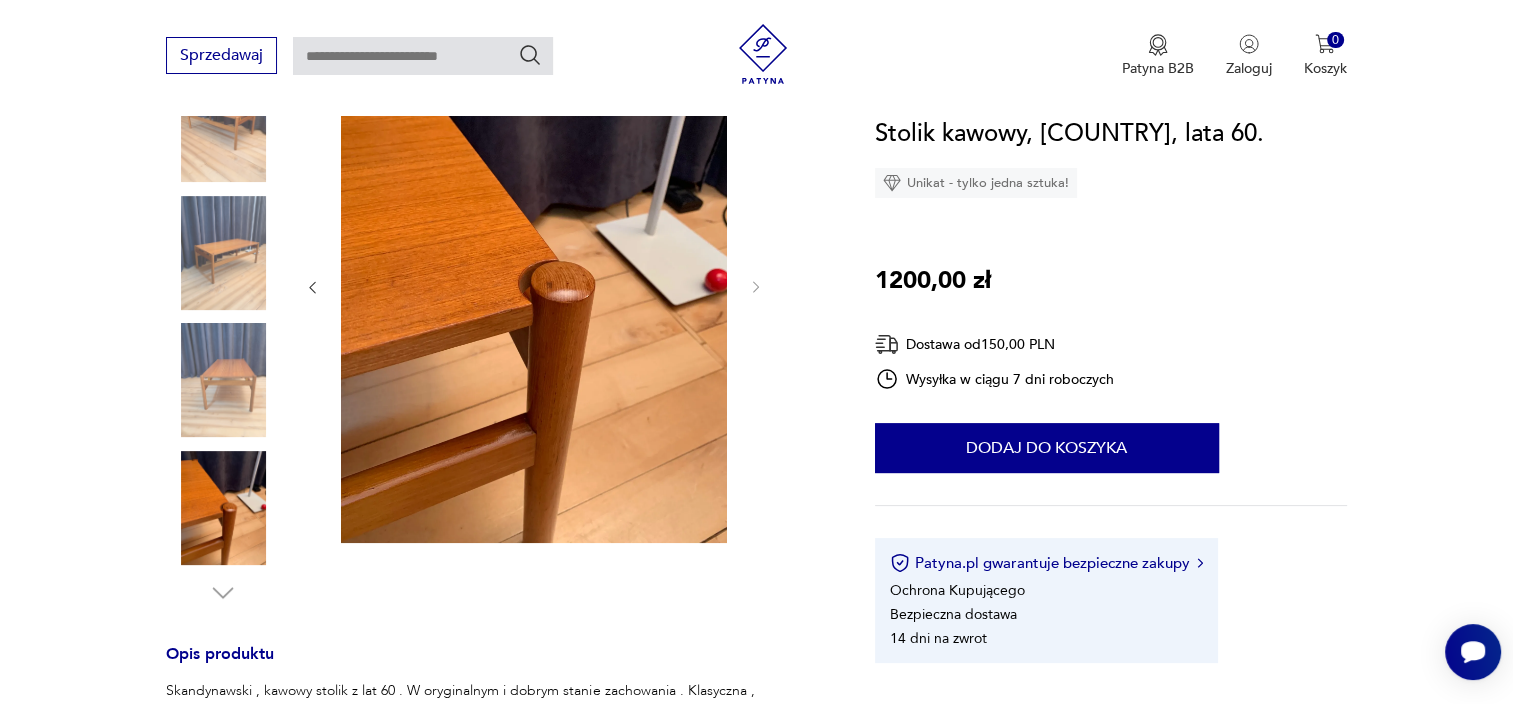 click at bounding box center [223, 253] 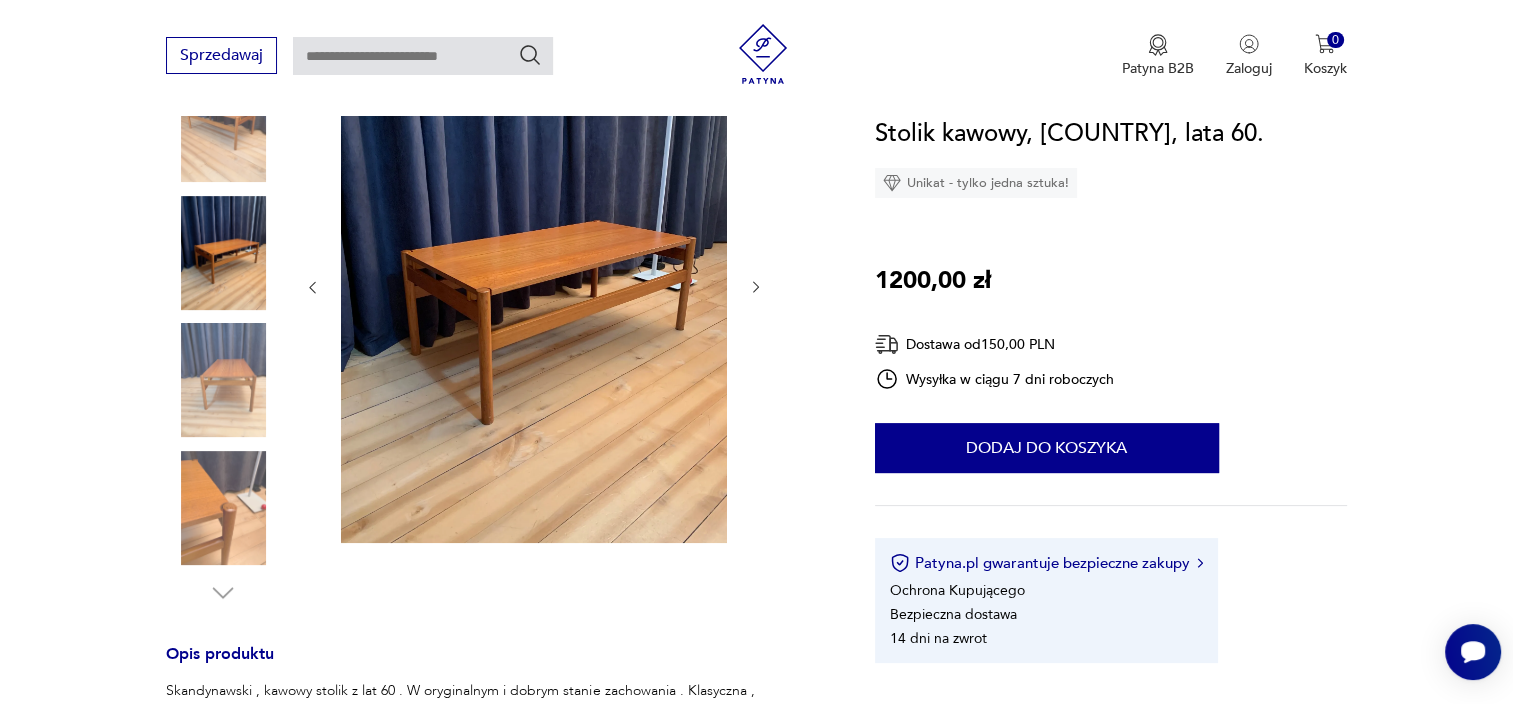 scroll, scrollTop: 143, scrollLeft: 0, axis: vertical 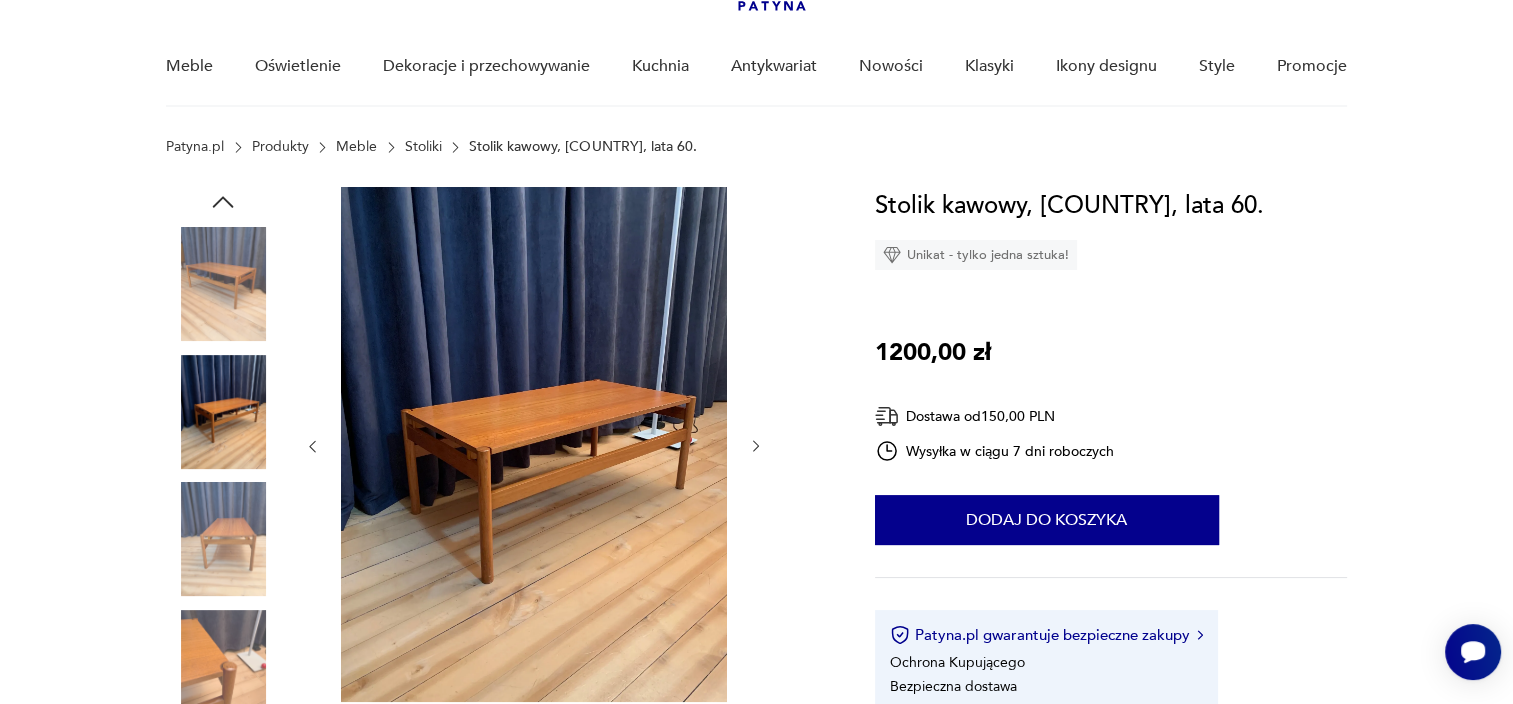 click at bounding box center (223, 284) 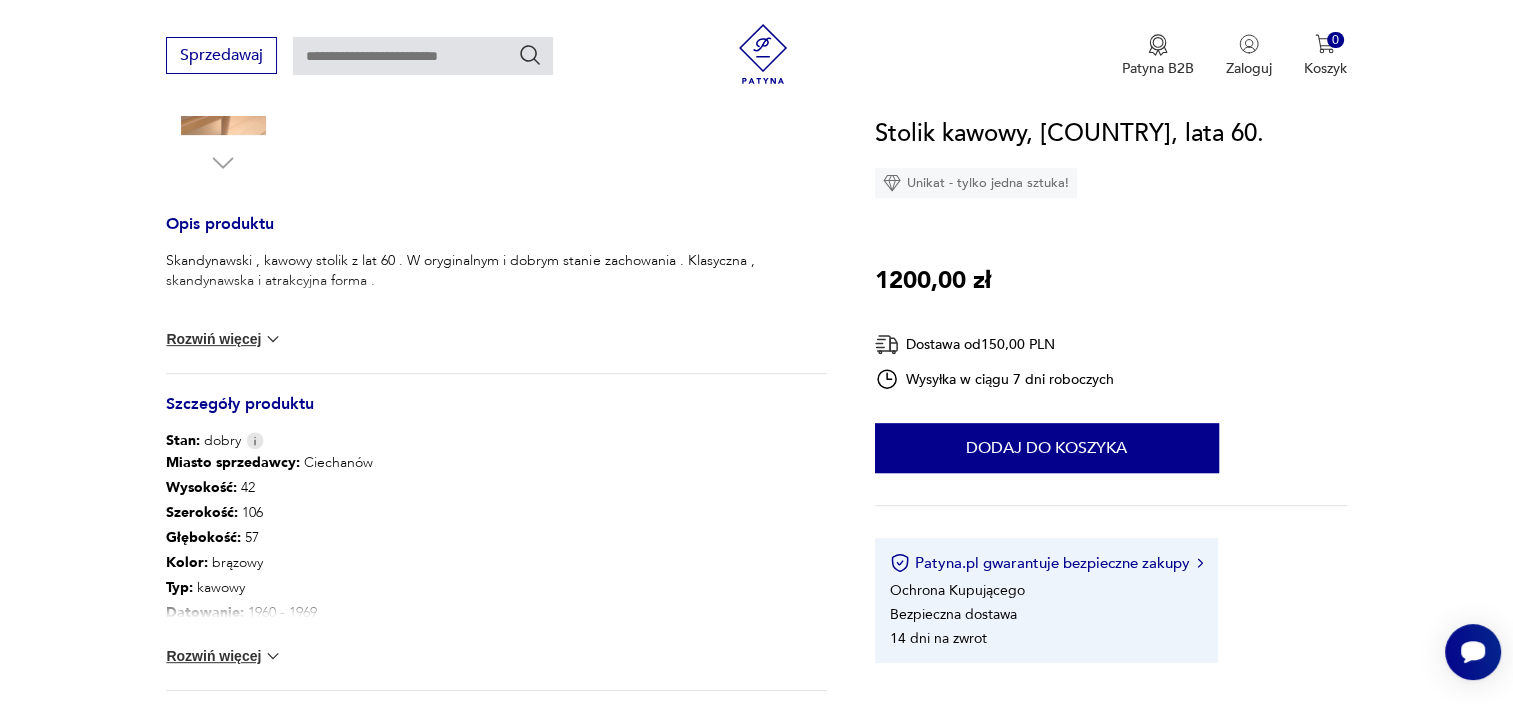 scroll, scrollTop: 732, scrollLeft: 0, axis: vertical 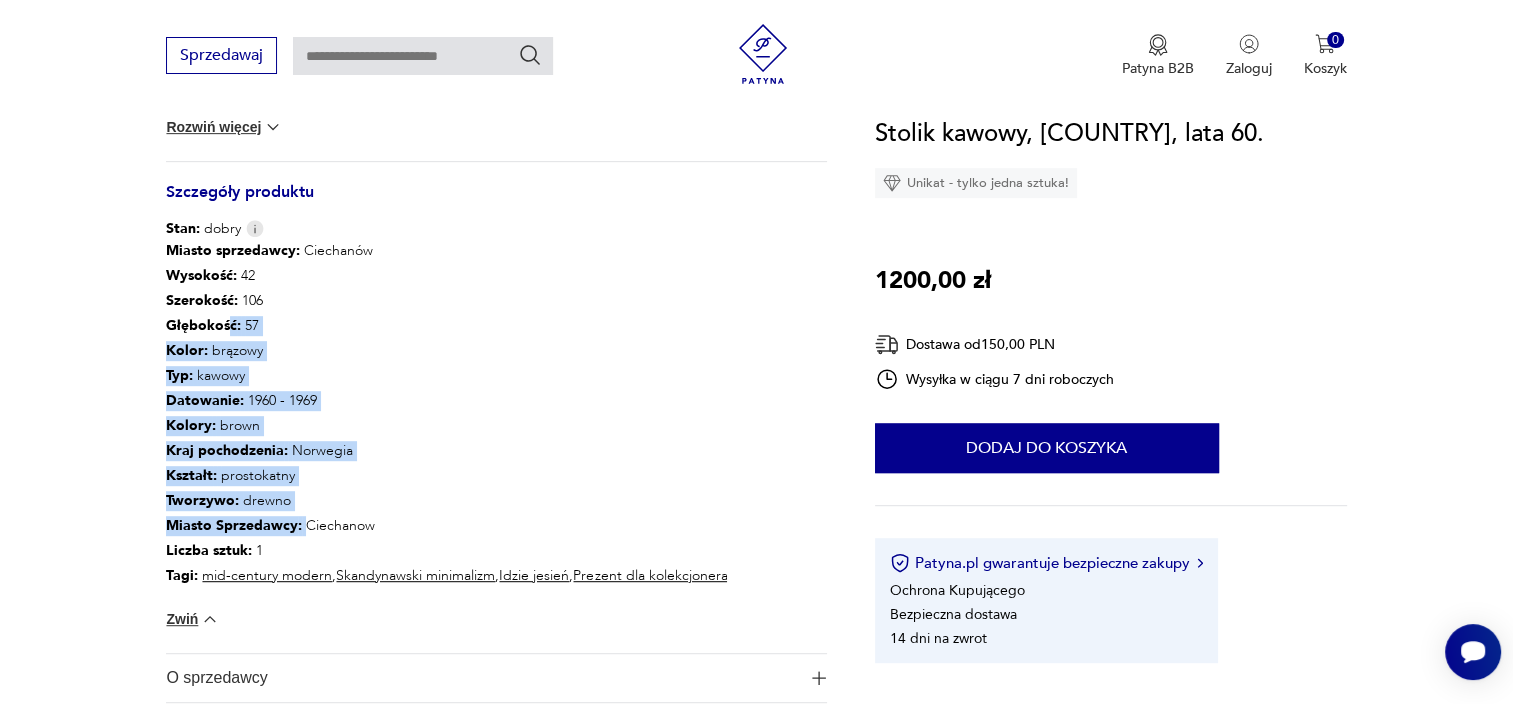 drag, startPoint x: 296, startPoint y: 532, endPoint x: 224, endPoint y: 315, distance: 228.63289 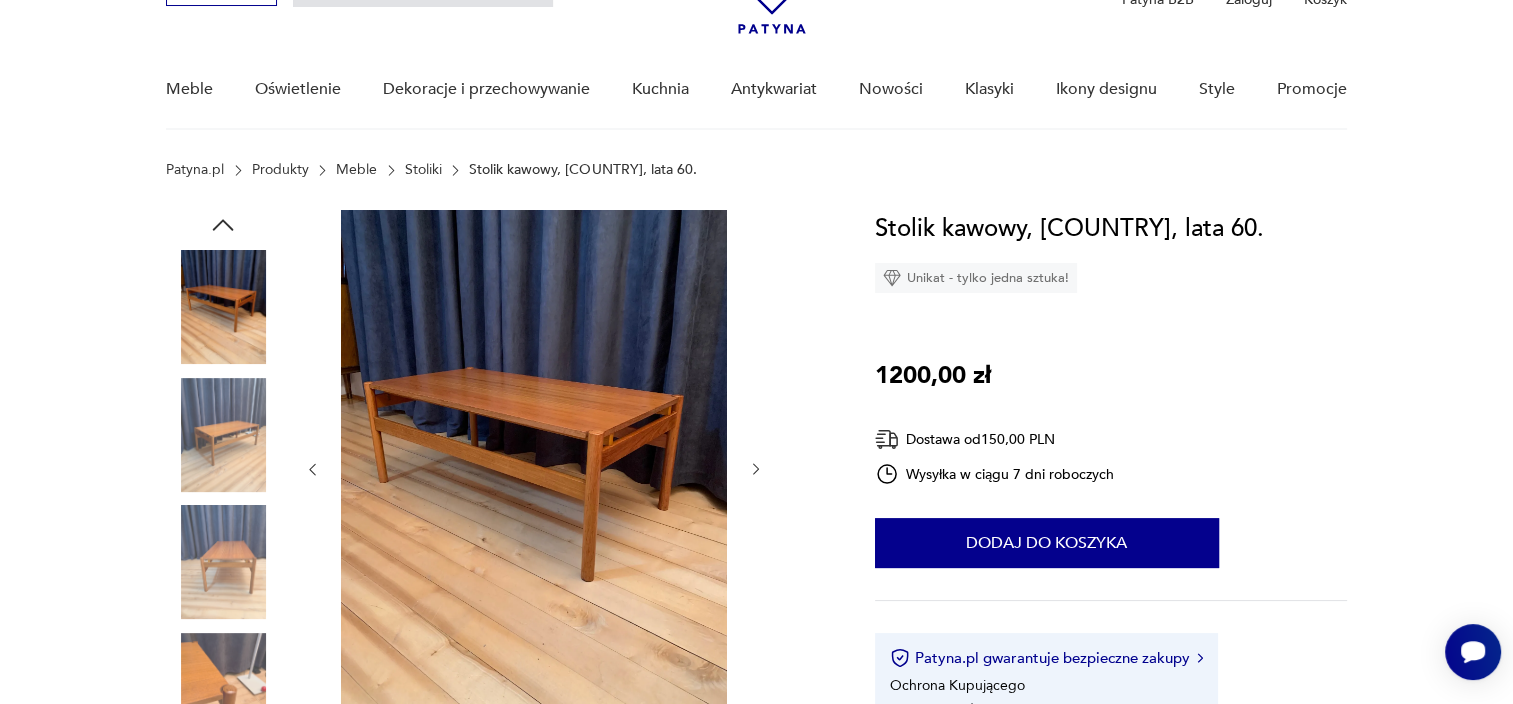 scroll, scrollTop: 0, scrollLeft: 0, axis: both 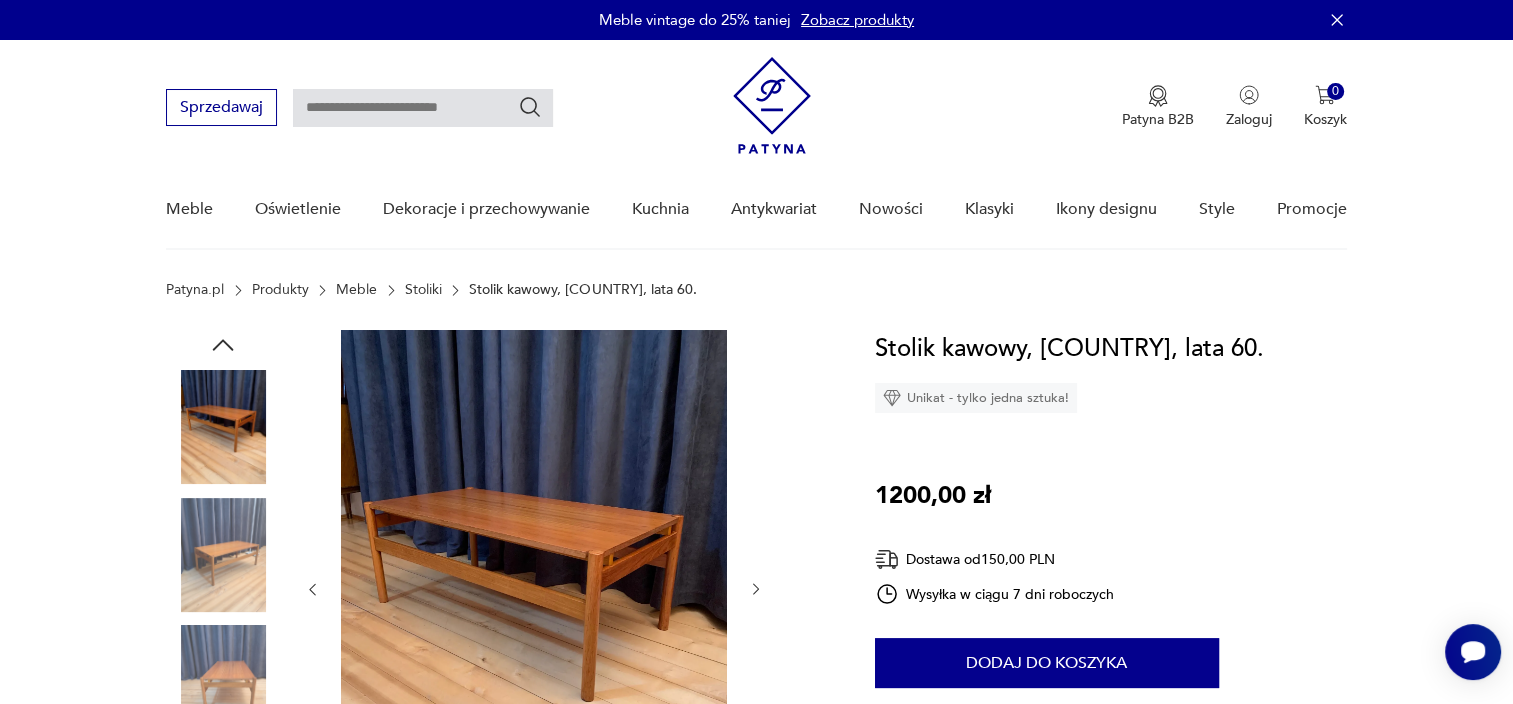 click on "Stoliki" at bounding box center [423, 290] 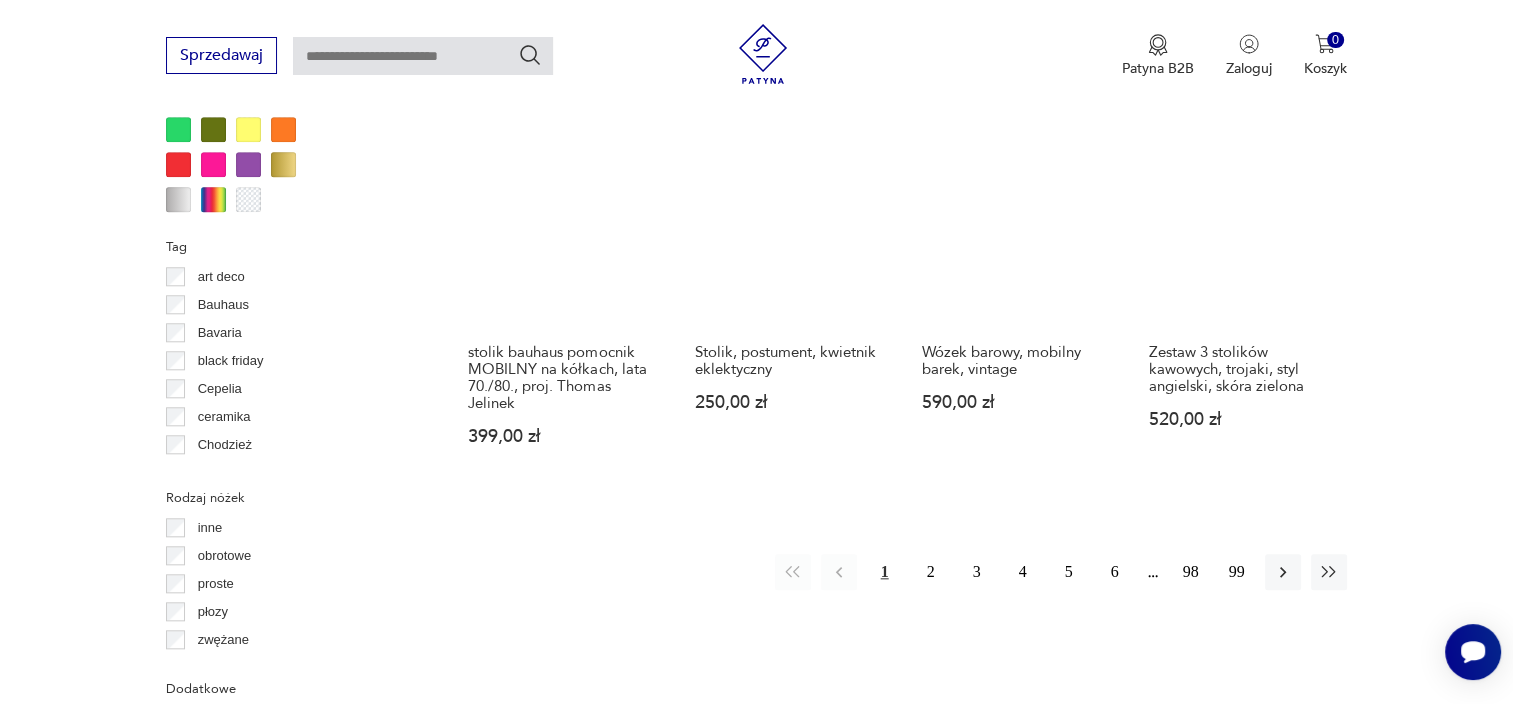 scroll, scrollTop: 1944, scrollLeft: 0, axis: vertical 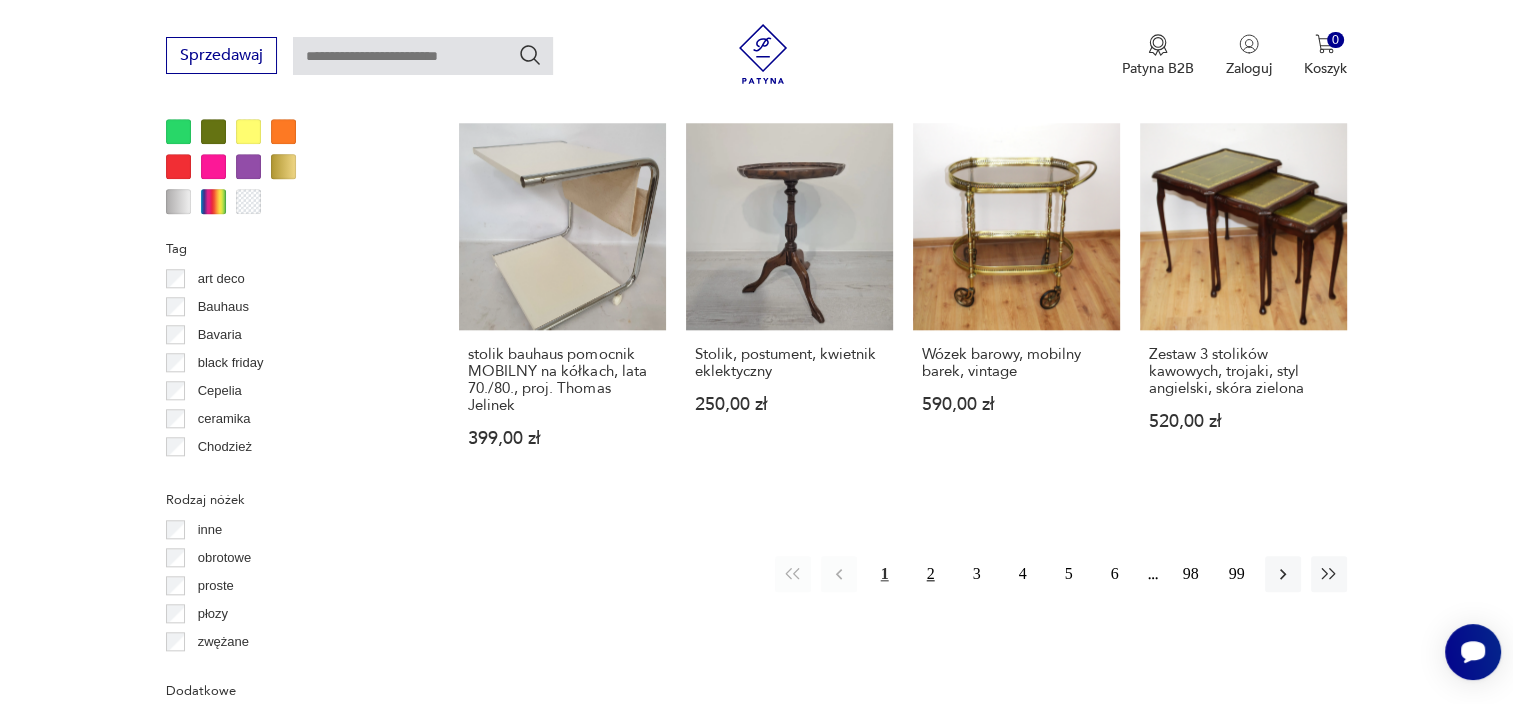 click on "2" at bounding box center (931, 574) 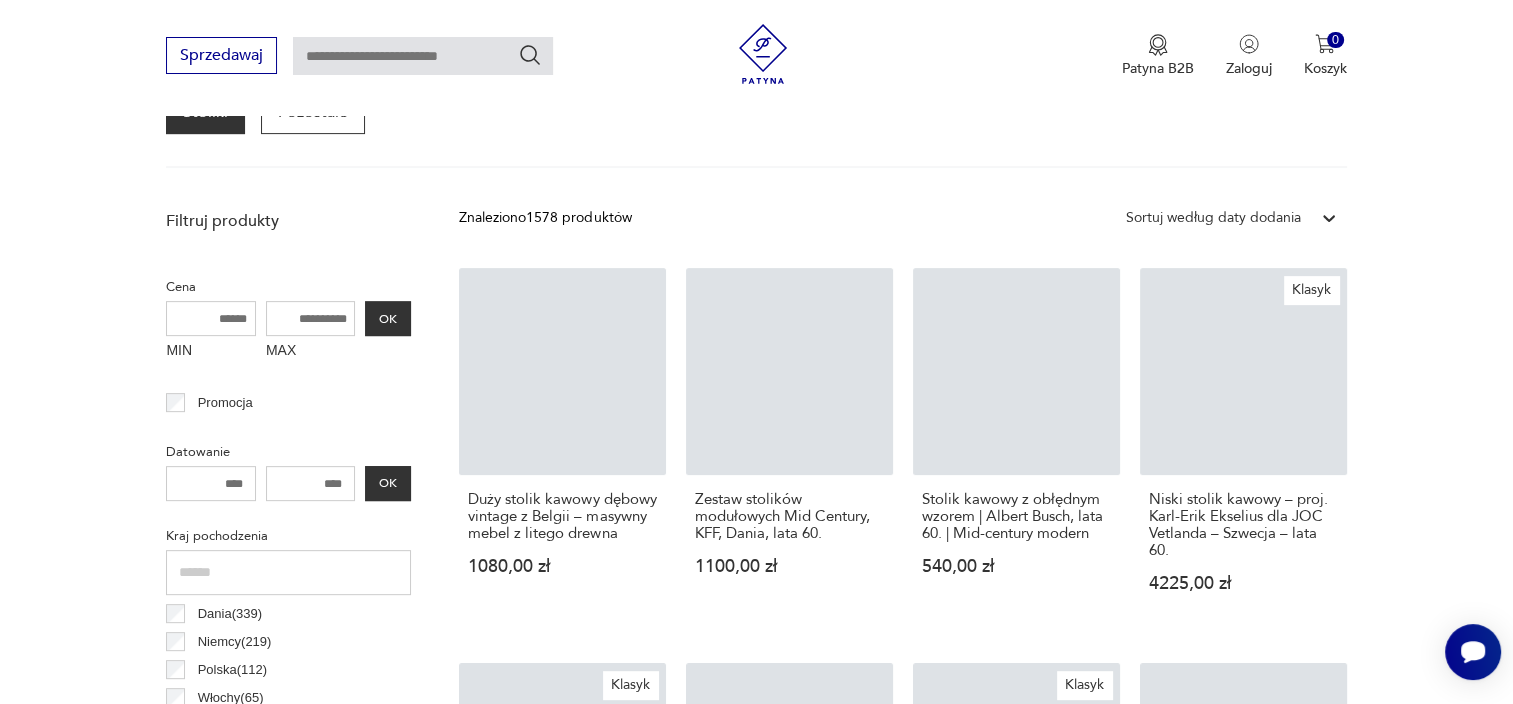 scroll, scrollTop: 530, scrollLeft: 0, axis: vertical 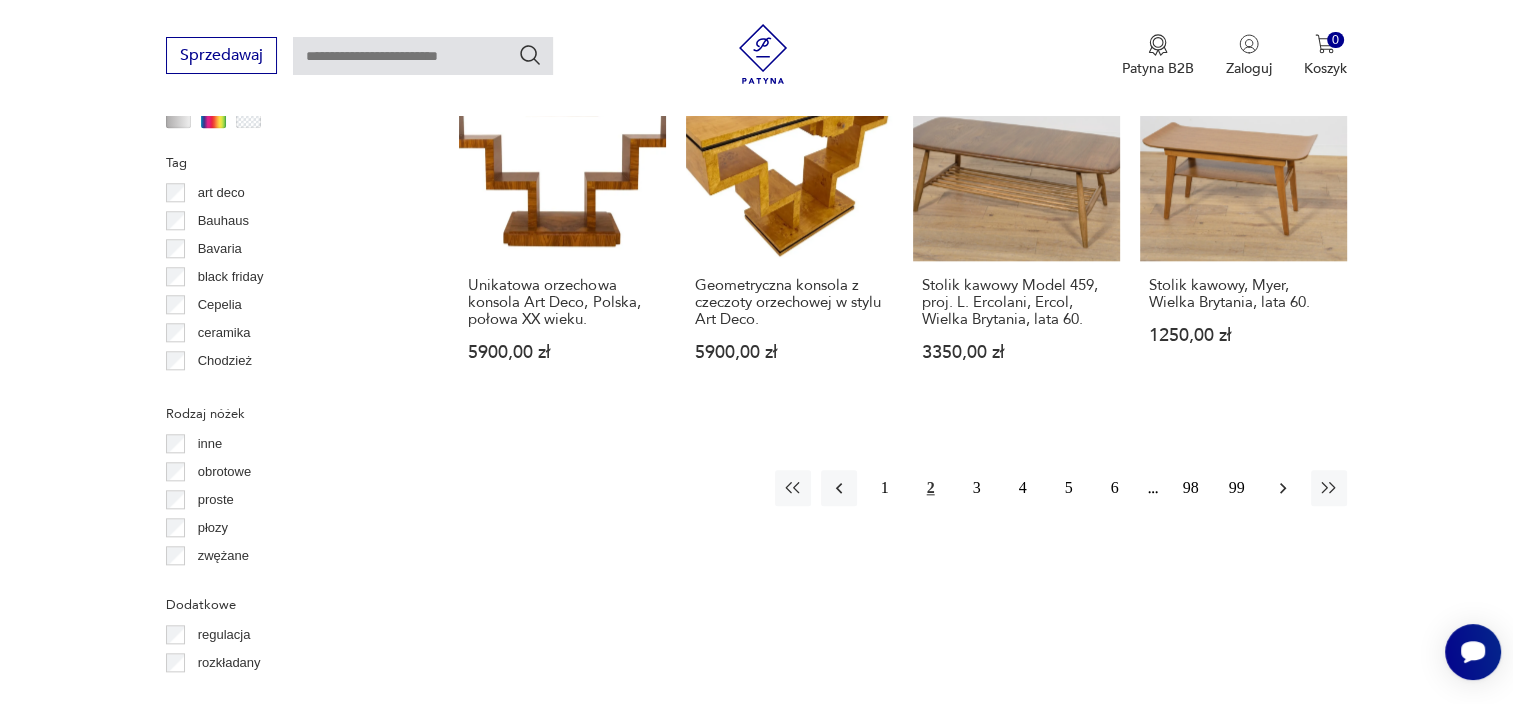 click 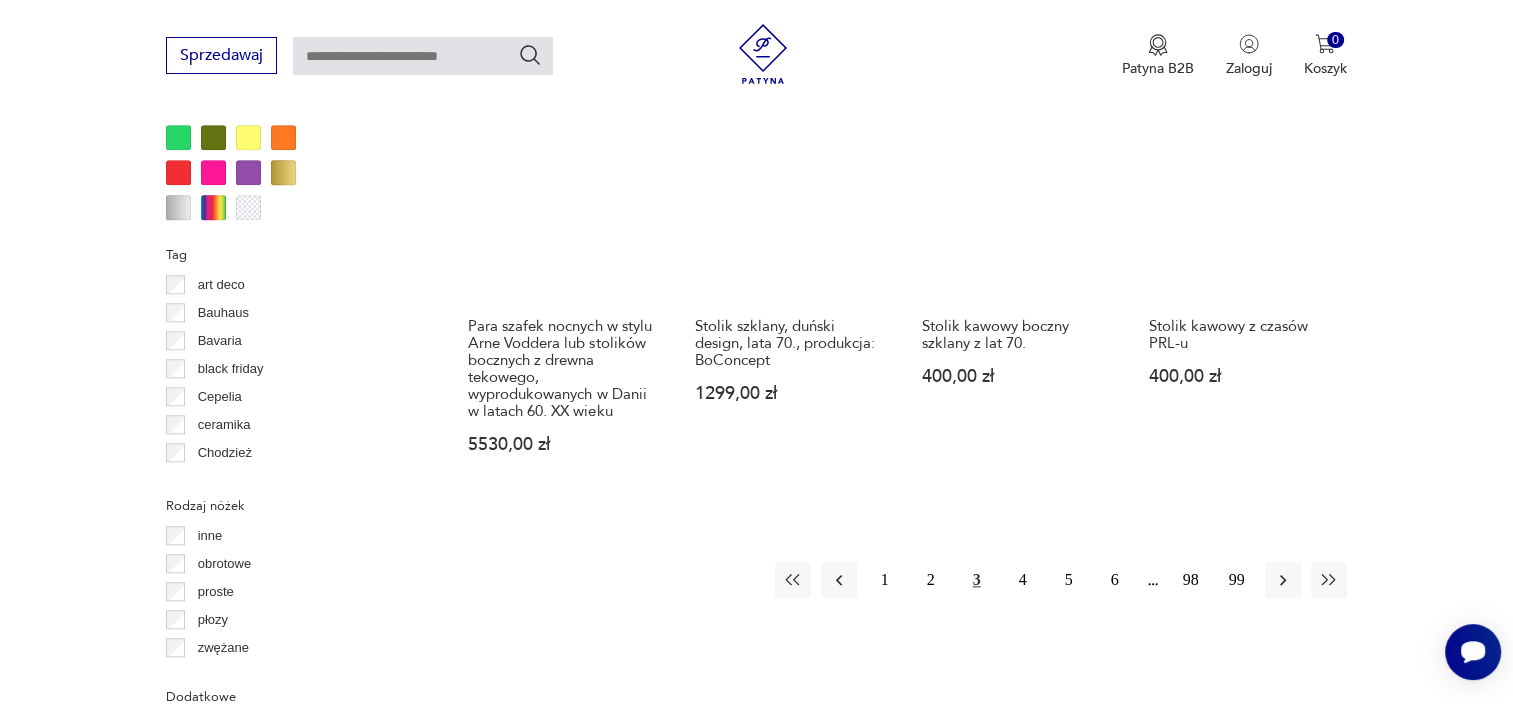 scroll, scrollTop: 1937, scrollLeft: 0, axis: vertical 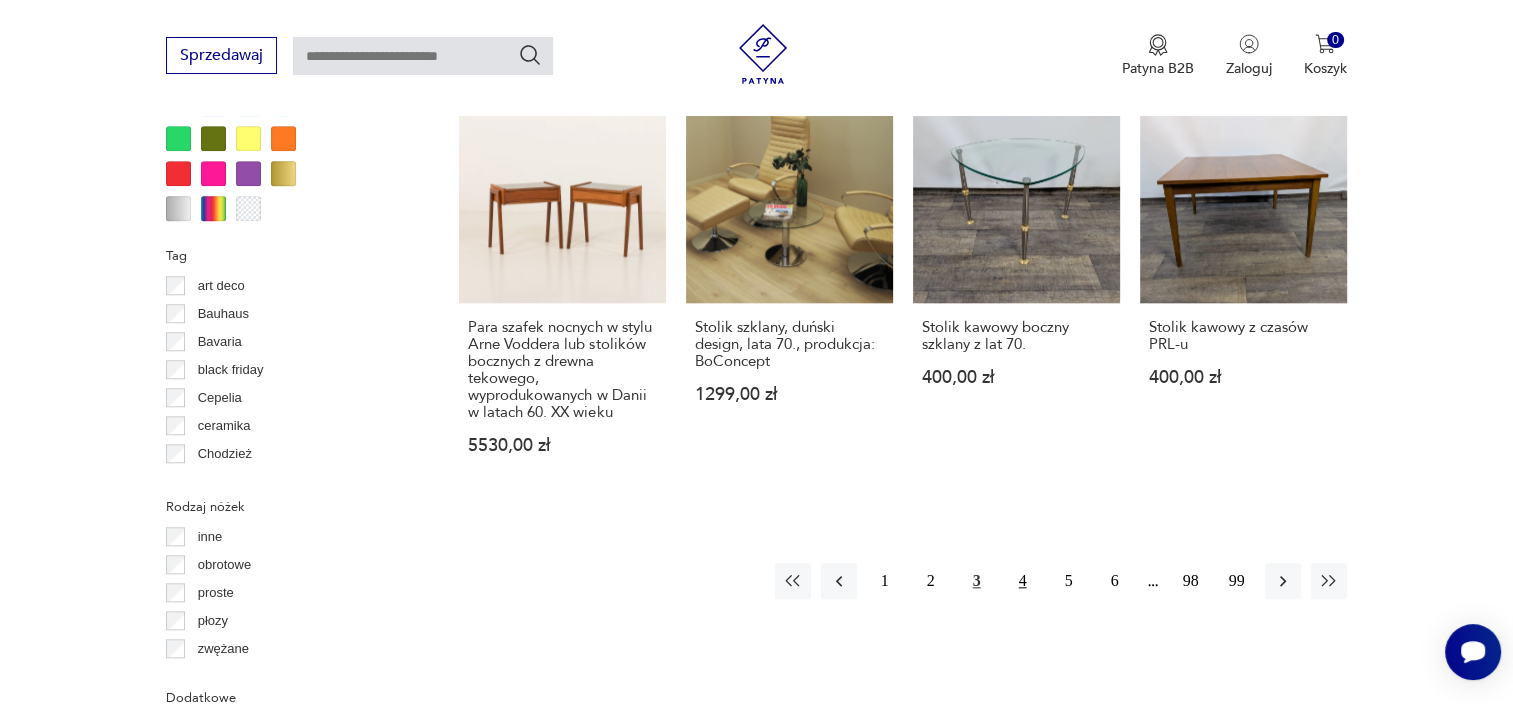 click on "4" at bounding box center (1023, 581) 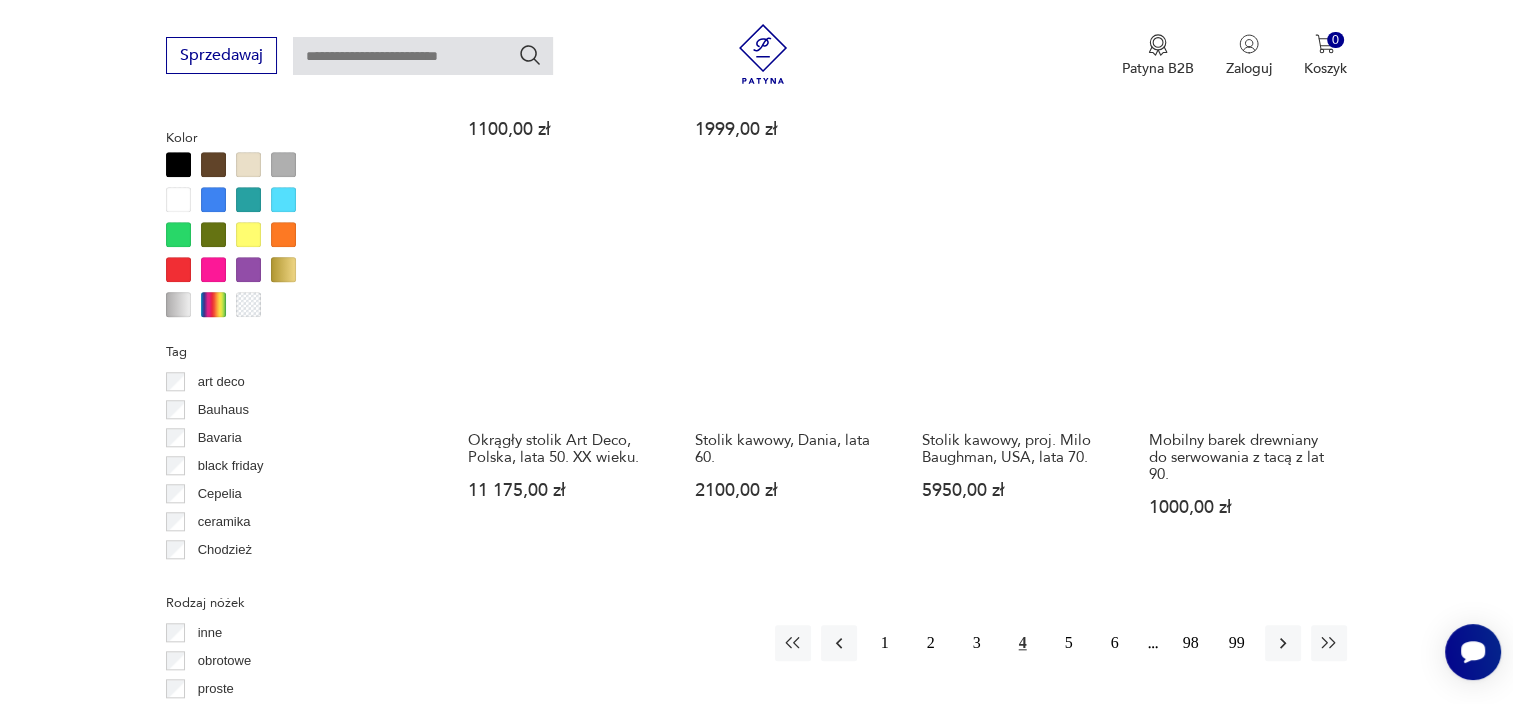 scroll, scrollTop: 1842, scrollLeft: 0, axis: vertical 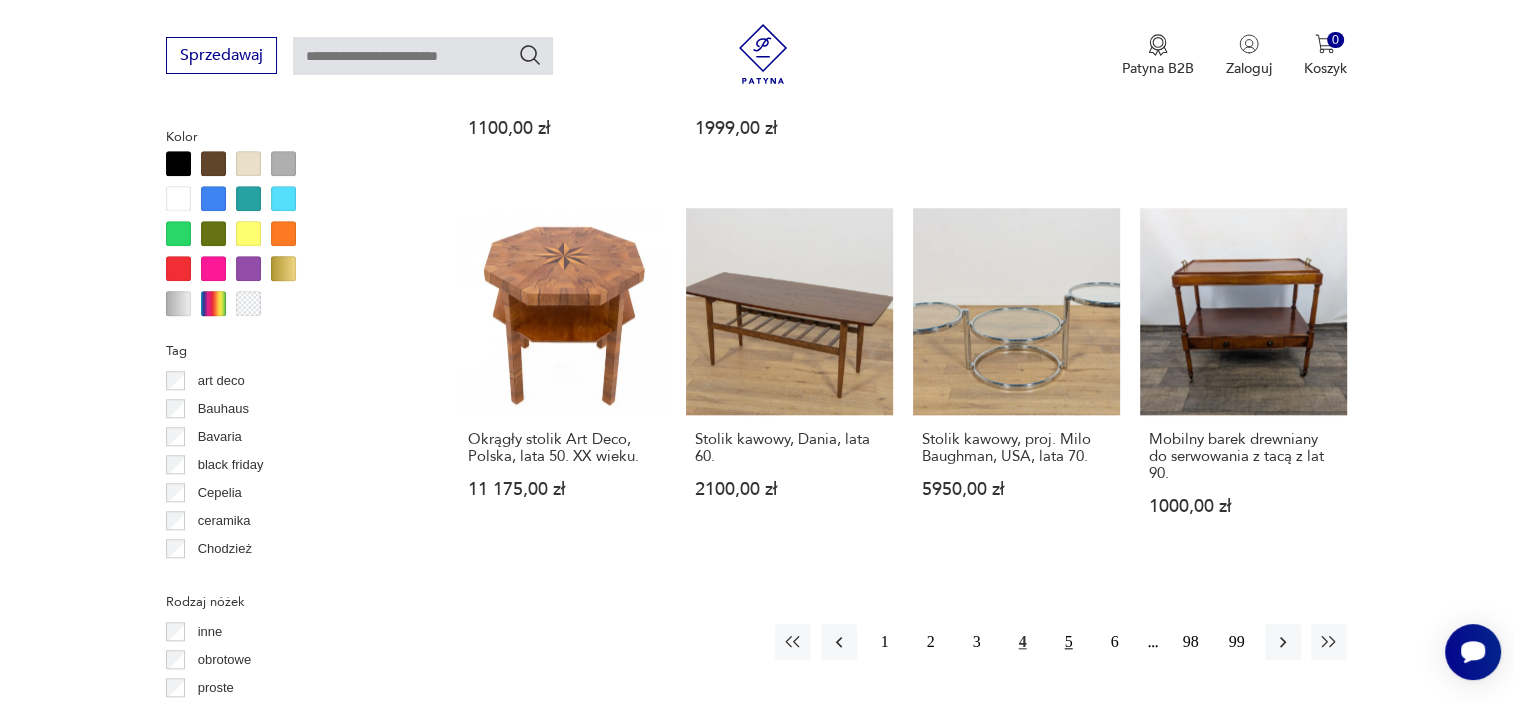 click on "5" at bounding box center [1069, 642] 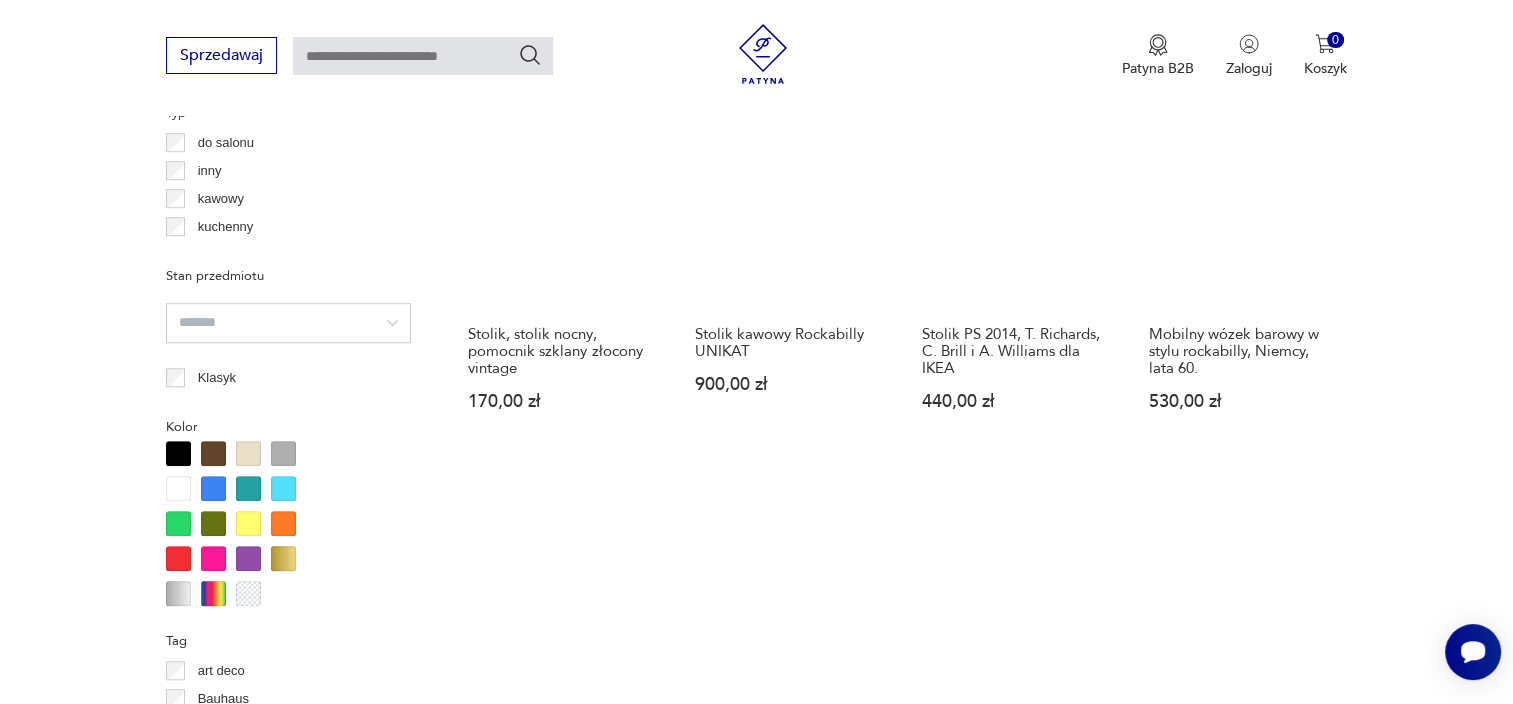 scroll, scrollTop: 1541, scrollLeft: 0, axis: vertical 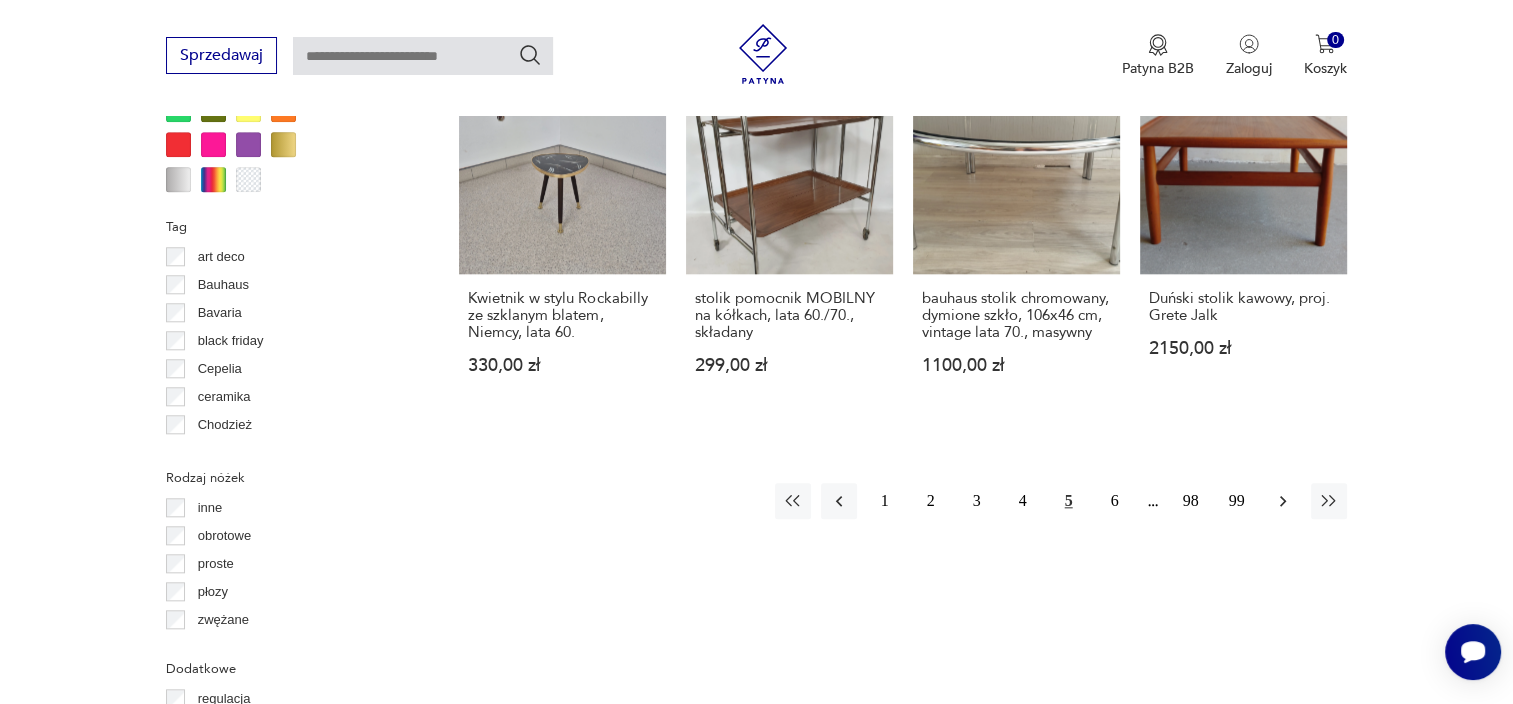 click 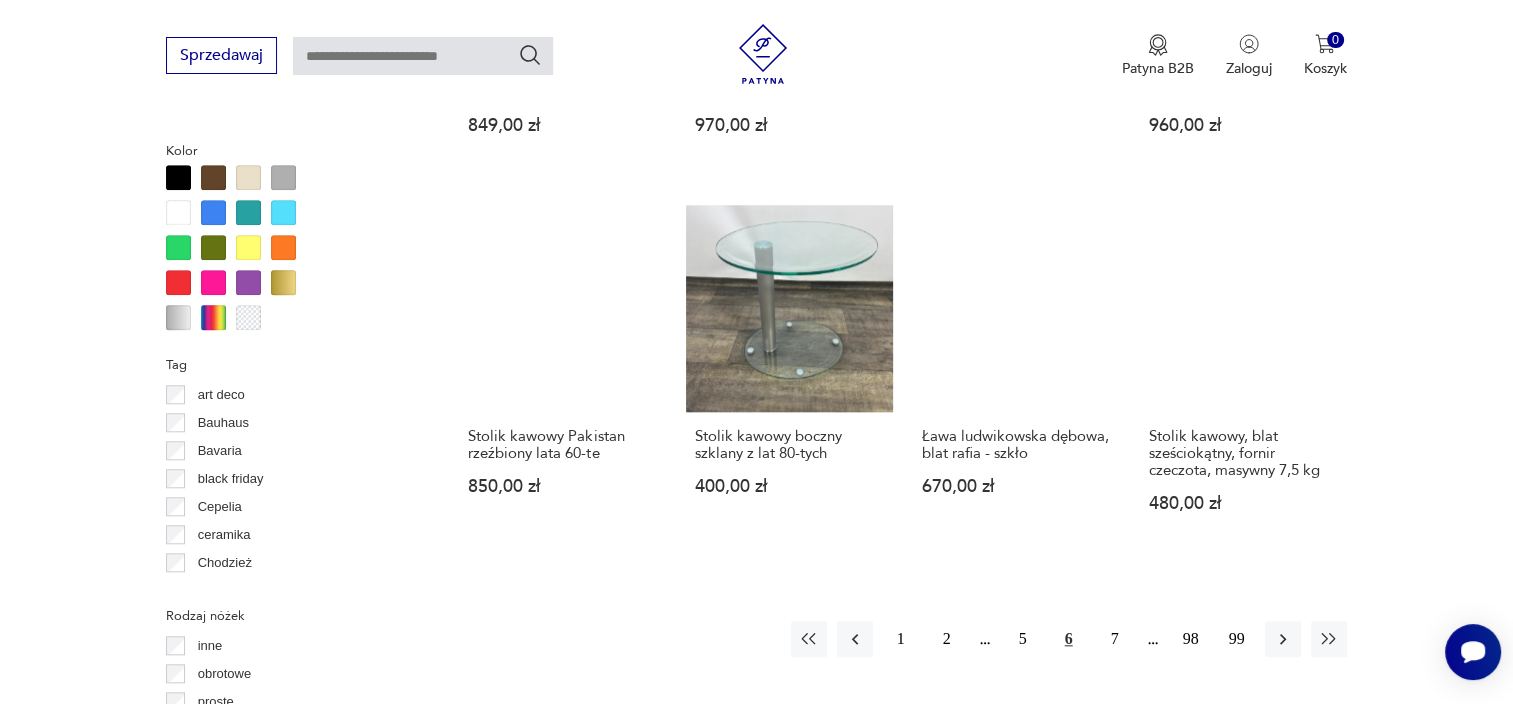 scroll, scrollTop: 1829, scrollLeft: 0, axis: vertical 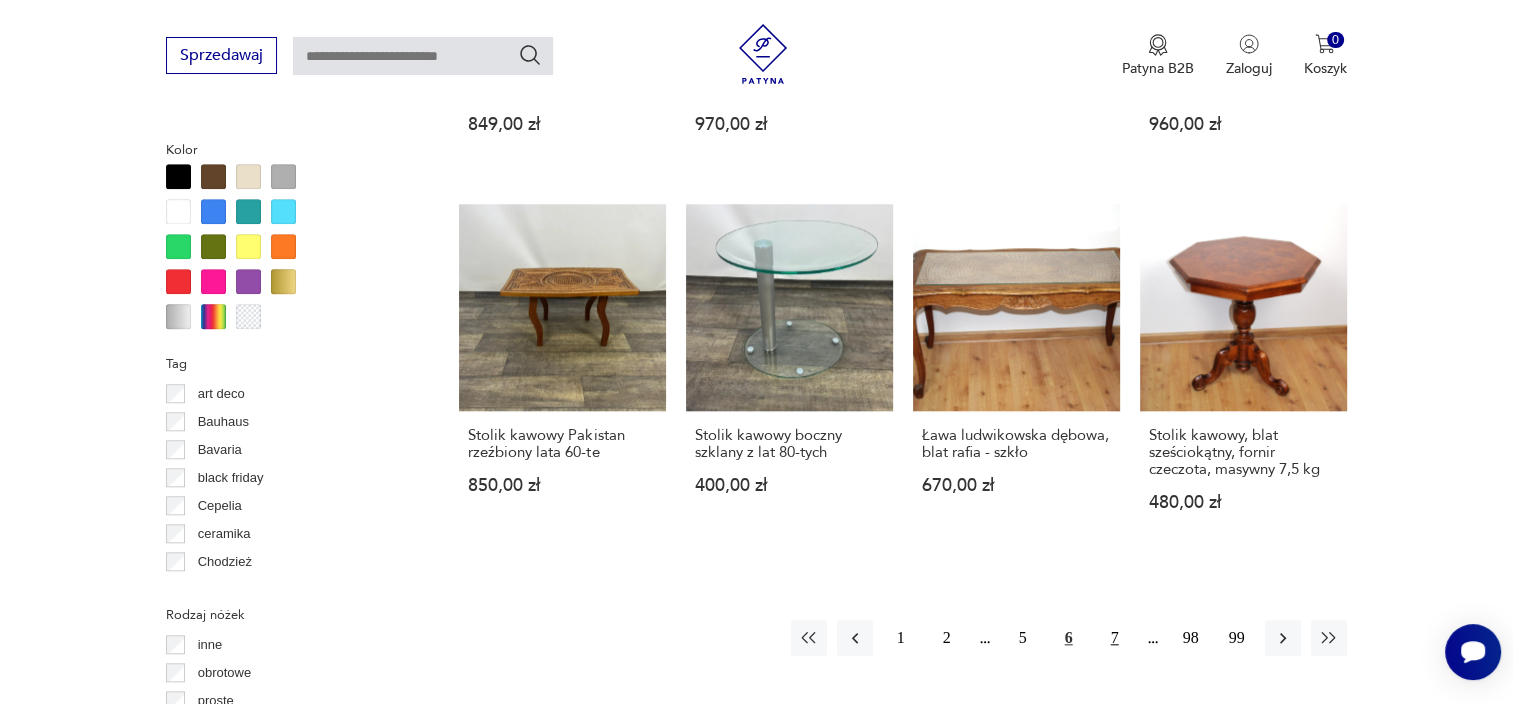 click on "7" at bounding box center [1115, 638] 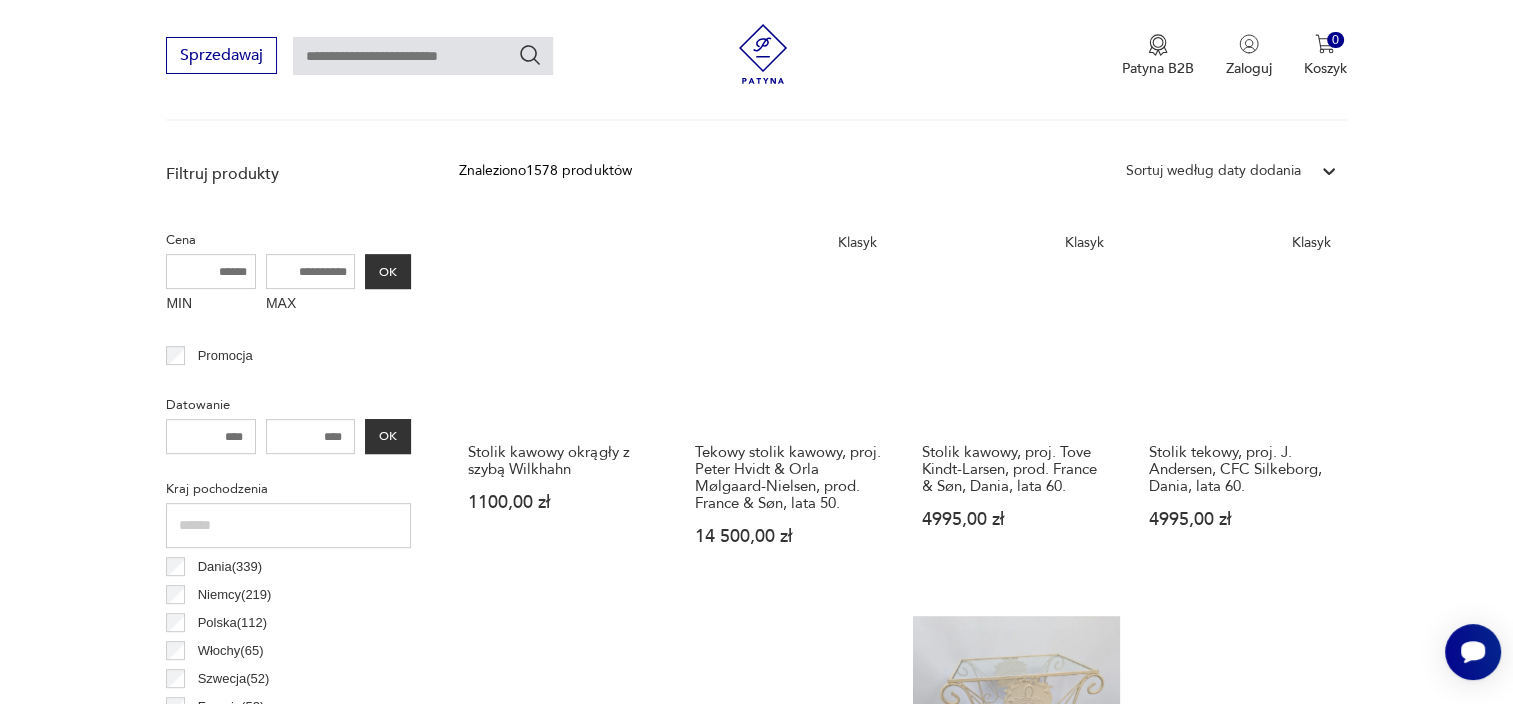 scroll, scrollTop: 678, scrollLeft: 0, axis: vertical 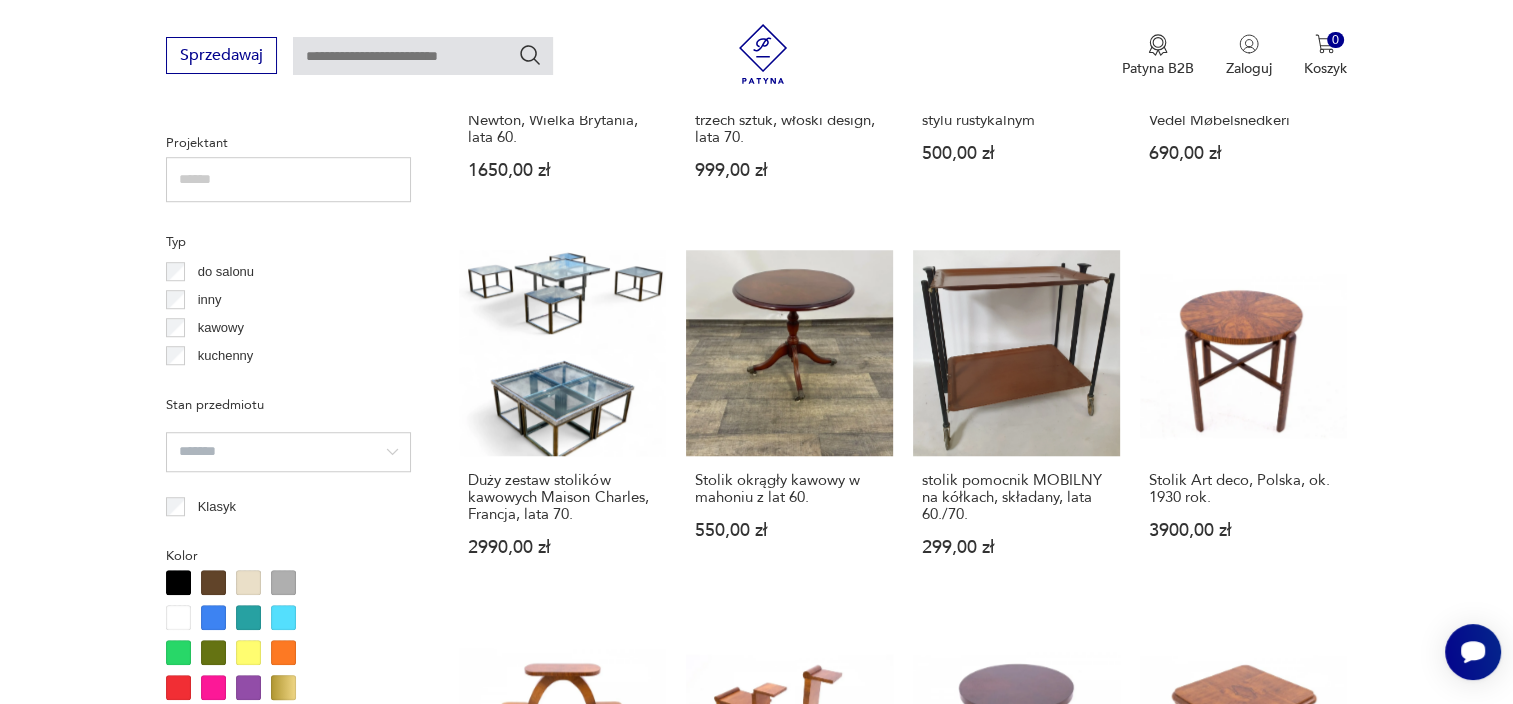 click on "Filtruj produkty Cena MIN MAX OK Promocja Datowanie OK Kraj pochodzenia Dania  ( 339 ) Niemcy  ( 219 ) Polska  ( 112 ) Włochy  ( 65 ) Szwecja  ( 52 ) Francja  ( 52 ) Wielka Brytania  ( 26 ) Czechosłowacja  ( 22 ) Producent Projektant Typ do salonu inny kawowy kuchenny Stan przedmiotu Klasyk Kolor Tag art deco Bauhaus Bavaria black friday Cepelia ceramika Chodzież Ćmielów Rodzaj nóżek inne obrotowe proste płozy zwężane Dodatkowe regulacja rozkładany Kształt inny kwadratowy okrągły owalny prostokątny trójkątny Regulacja Rozkładany Liczba miejsc 1 2 4 6 8 powyżej 8 Tworzywo chrom drewno inne jesion kamień metal palisander sklejka teak tworzywo sztuczne Wyczyść filtry Znaleziono  1578   produktów Filtruj Sortuj według daty dodania Sortuj według daty dodania Stolik kawowy okrągły z szybą Wilkhahn 1100,00 zł Klasyk Tekowy stolik kawowy, proj. Peter Hvidt & Orla Mølgaard-Nielsen, prod. France & Søn, lata 50. 14 500,00 zł Klasyk 4995,00 zł Klasyk 4995,00 zł 1650,00 zł 1 2 6 7" at bounding box center [756, 817] 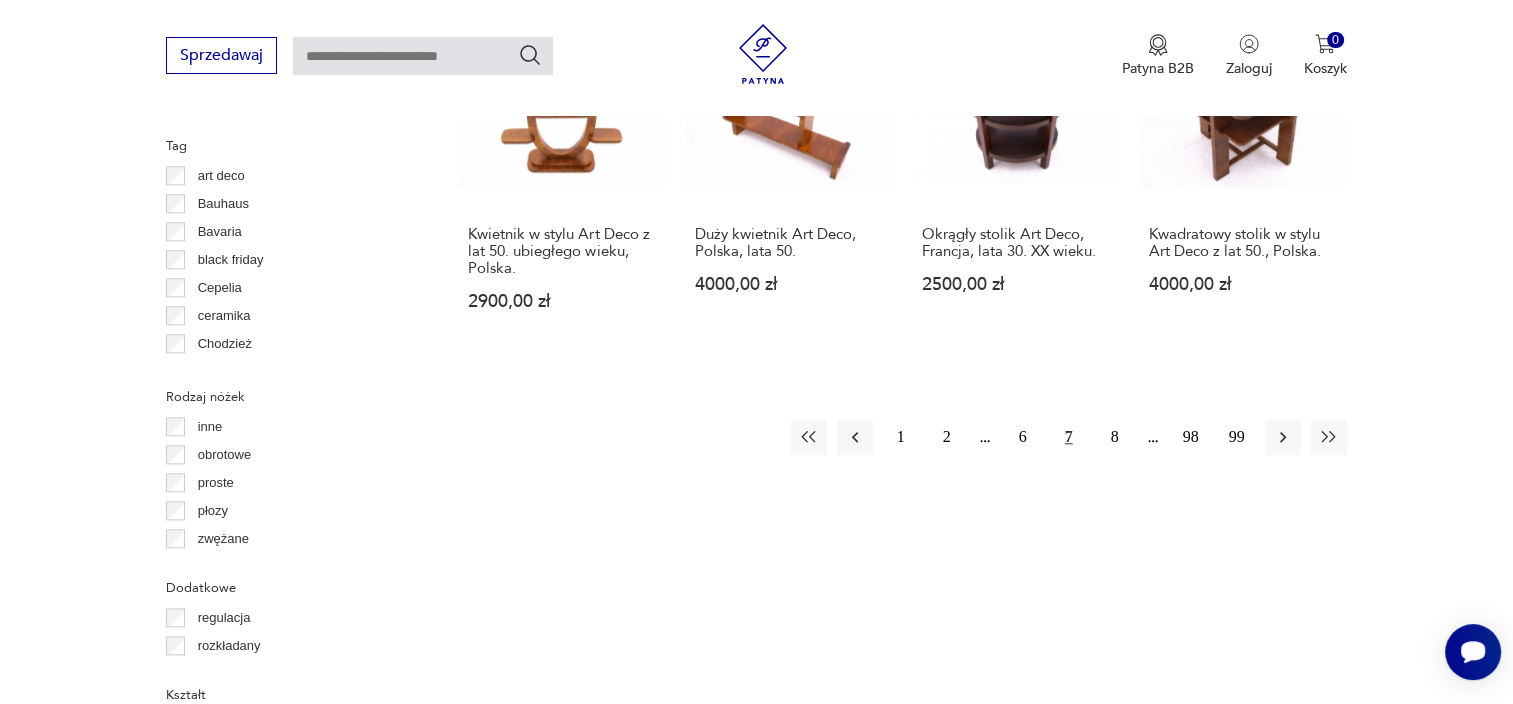scroll, scrollTop: 2048, scrollLeft: 0, axis: vertical 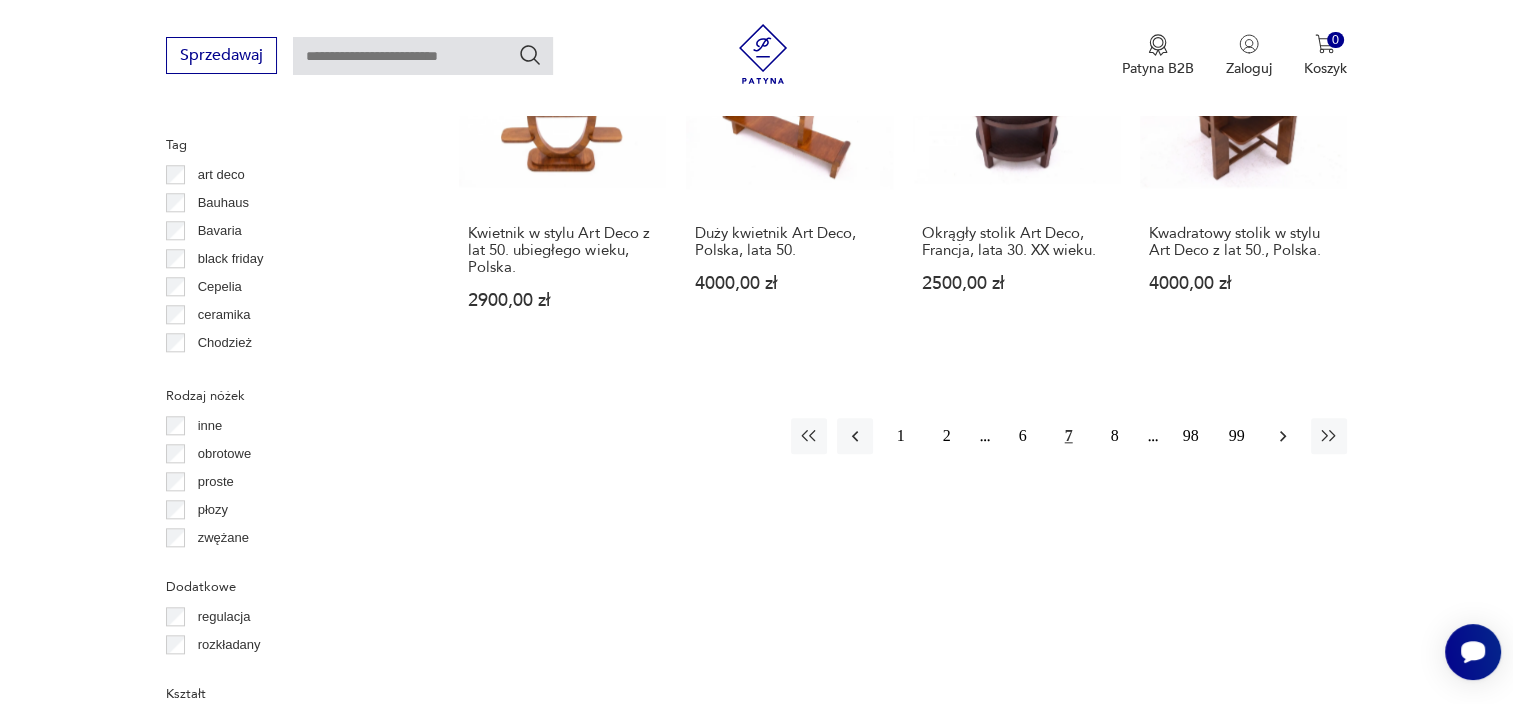 click 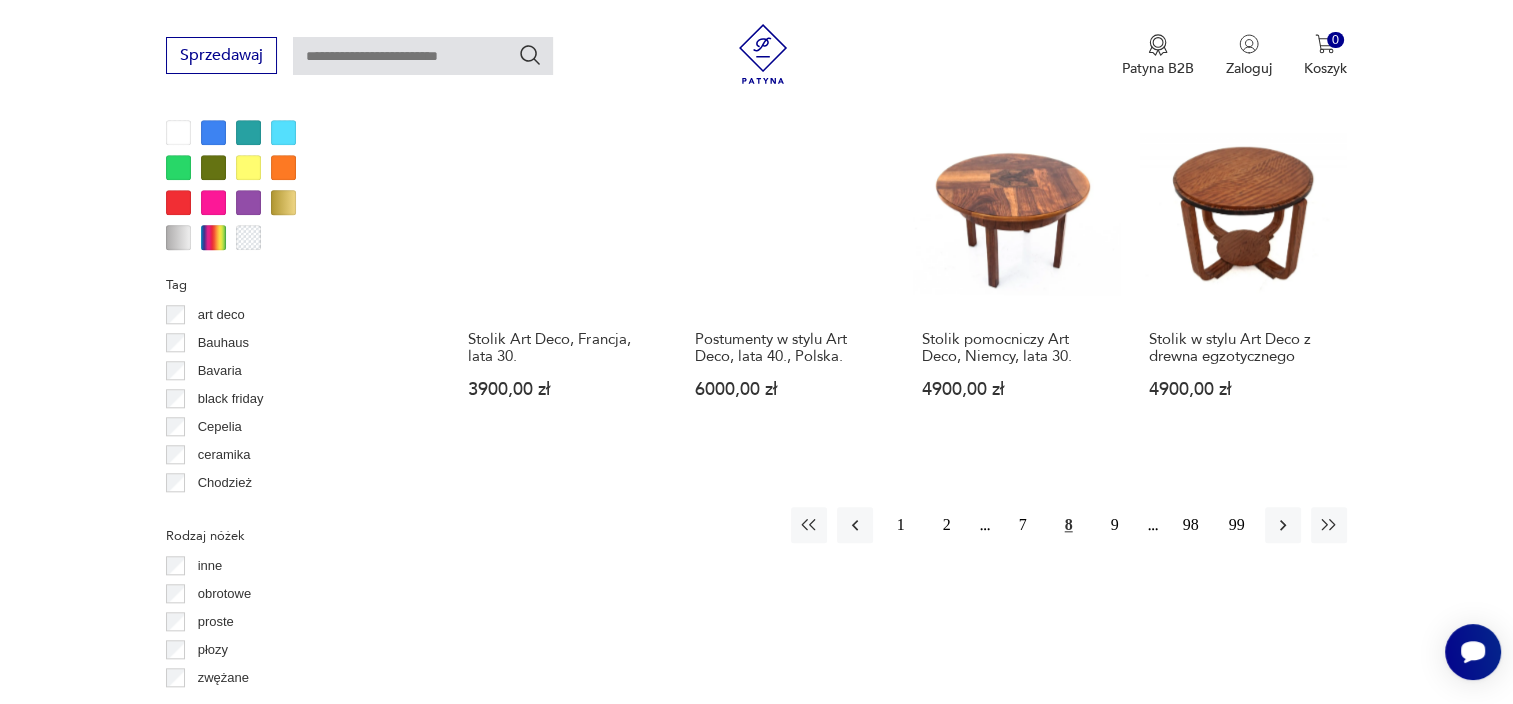 scroll, scrollTop: 1909, scrollLeft: 0, axis: vertical 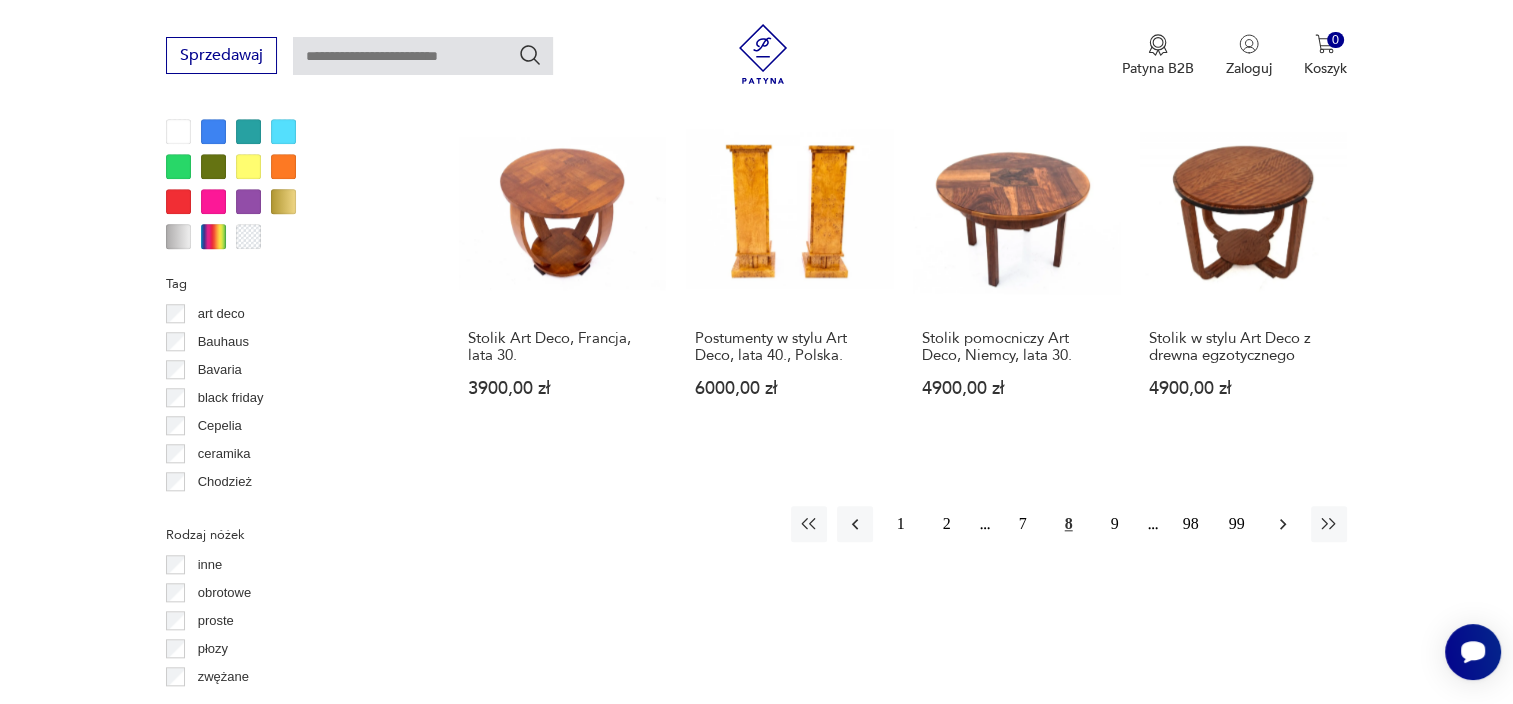 click 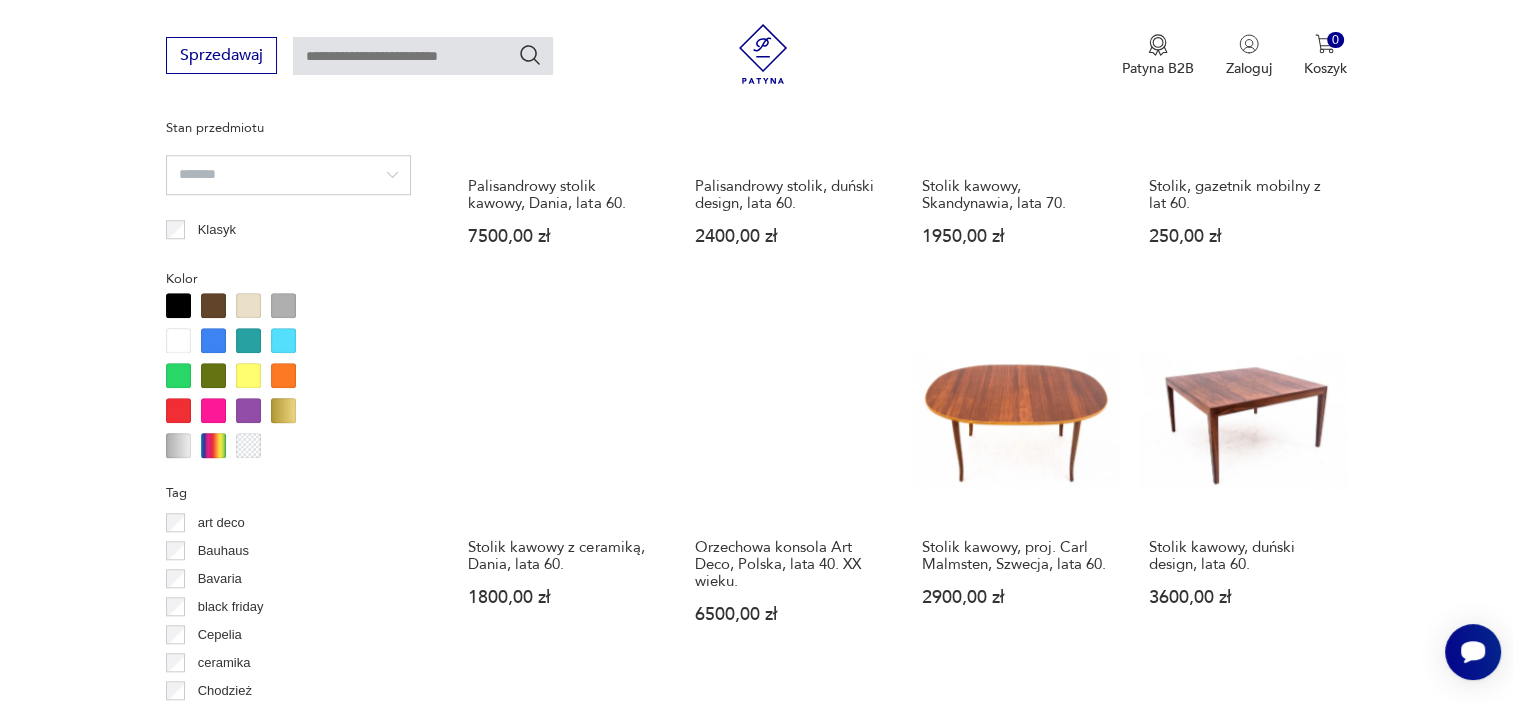 scroll, scrollTop: 1940, scrollLeft: 0, axis: vertical 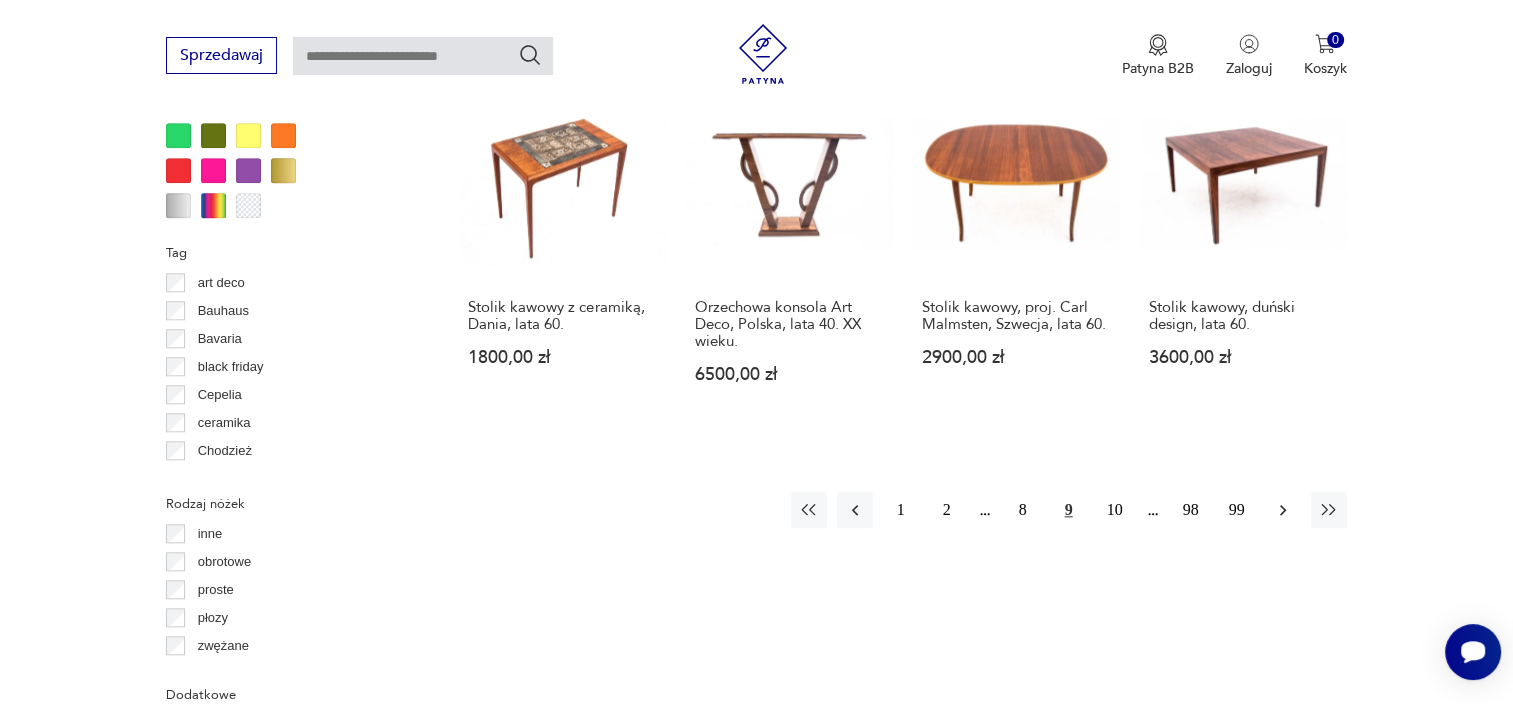 click at bounding box center (1283, 510) 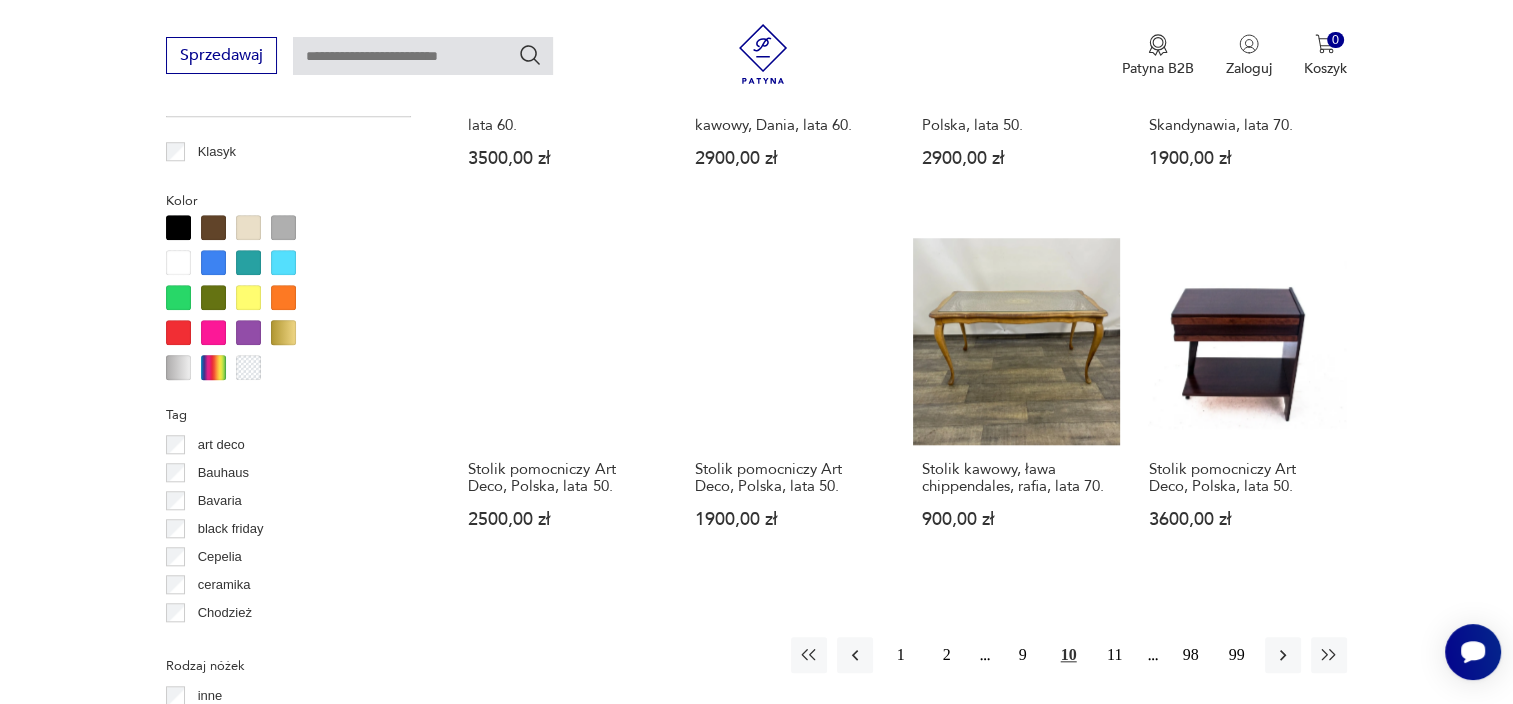 scroll, scrollTop: 1779, scrollLeft: 0, axis: vertical 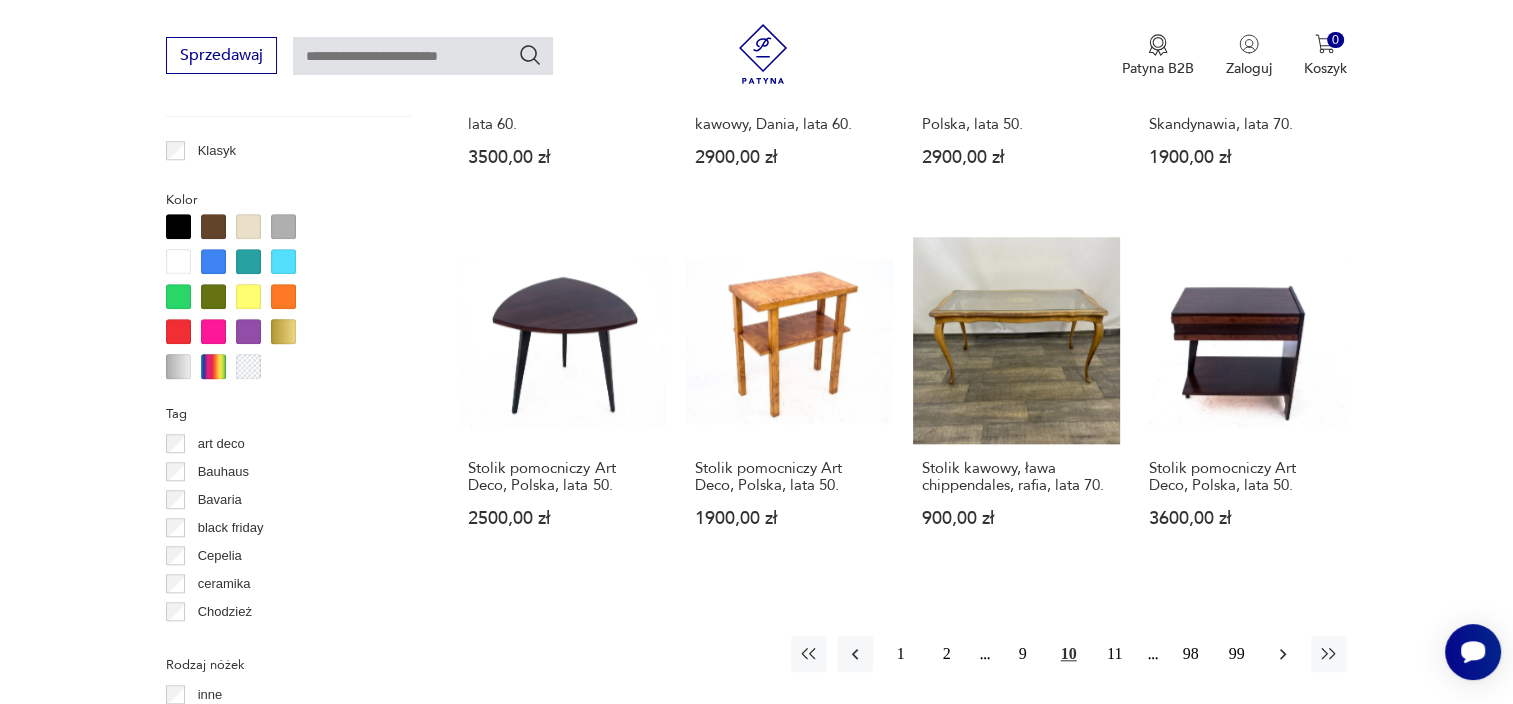 click 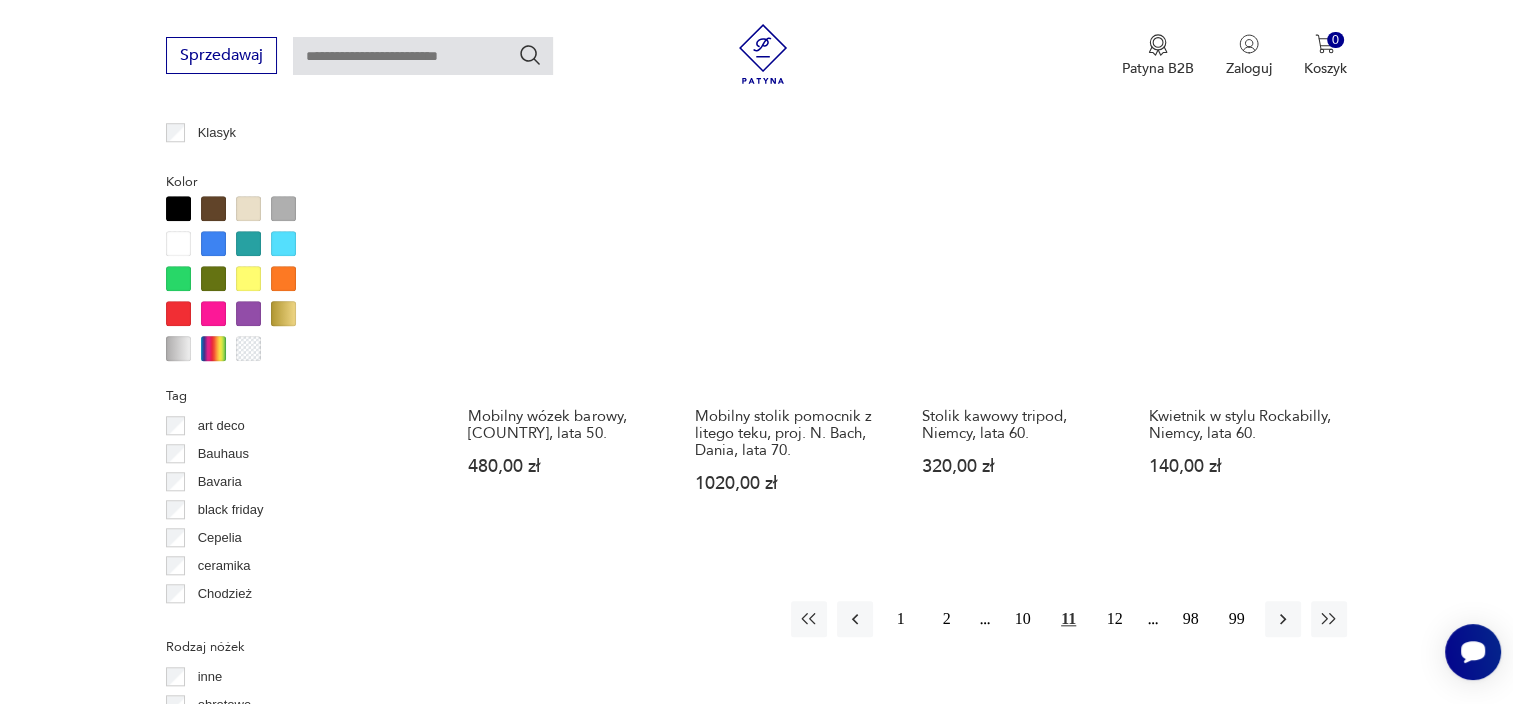 scroll, scrollTop: 1798, scrollLeft: 0, axis: vertical 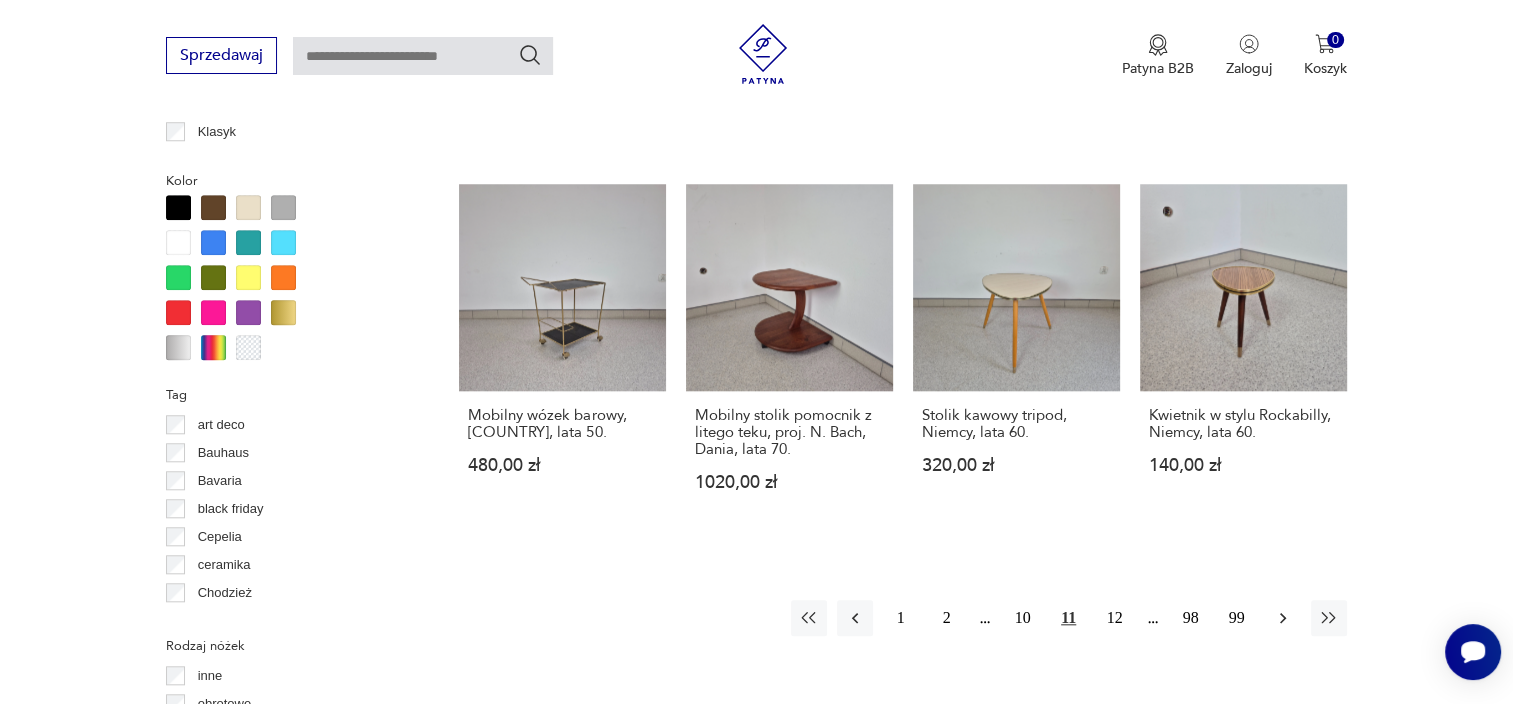 click 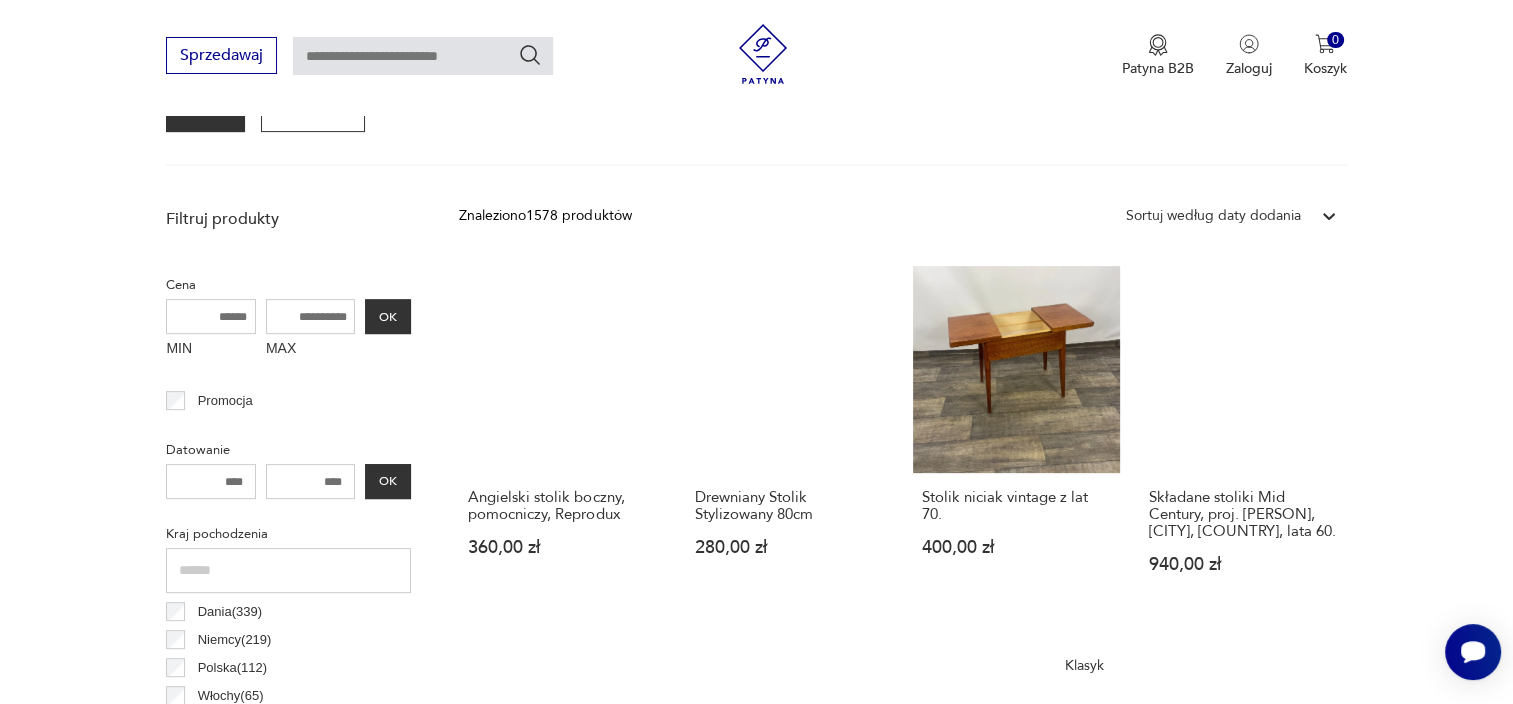 scroll, scrollTop: 635, scrollLeft: 0, axis: vertical 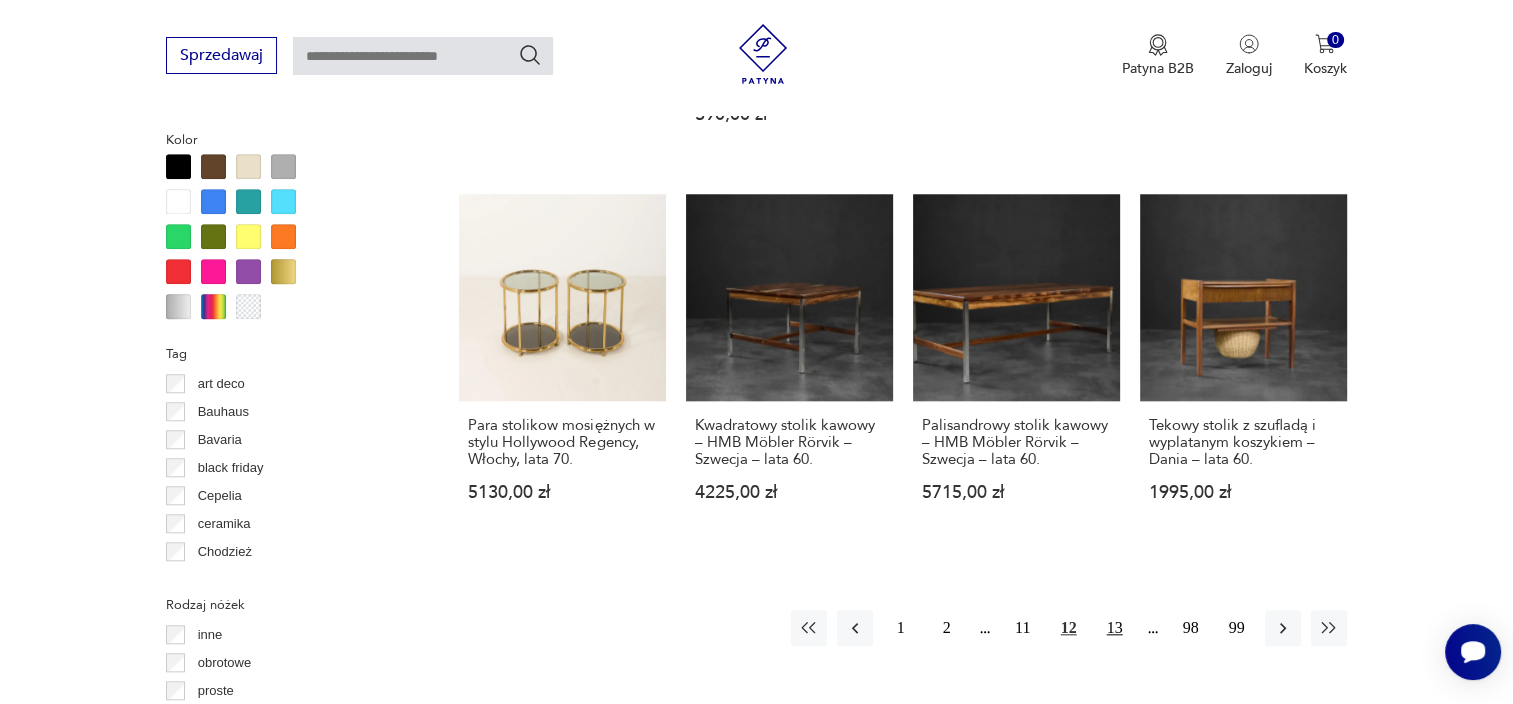 click on "13" at bounding box center [1115, 628] 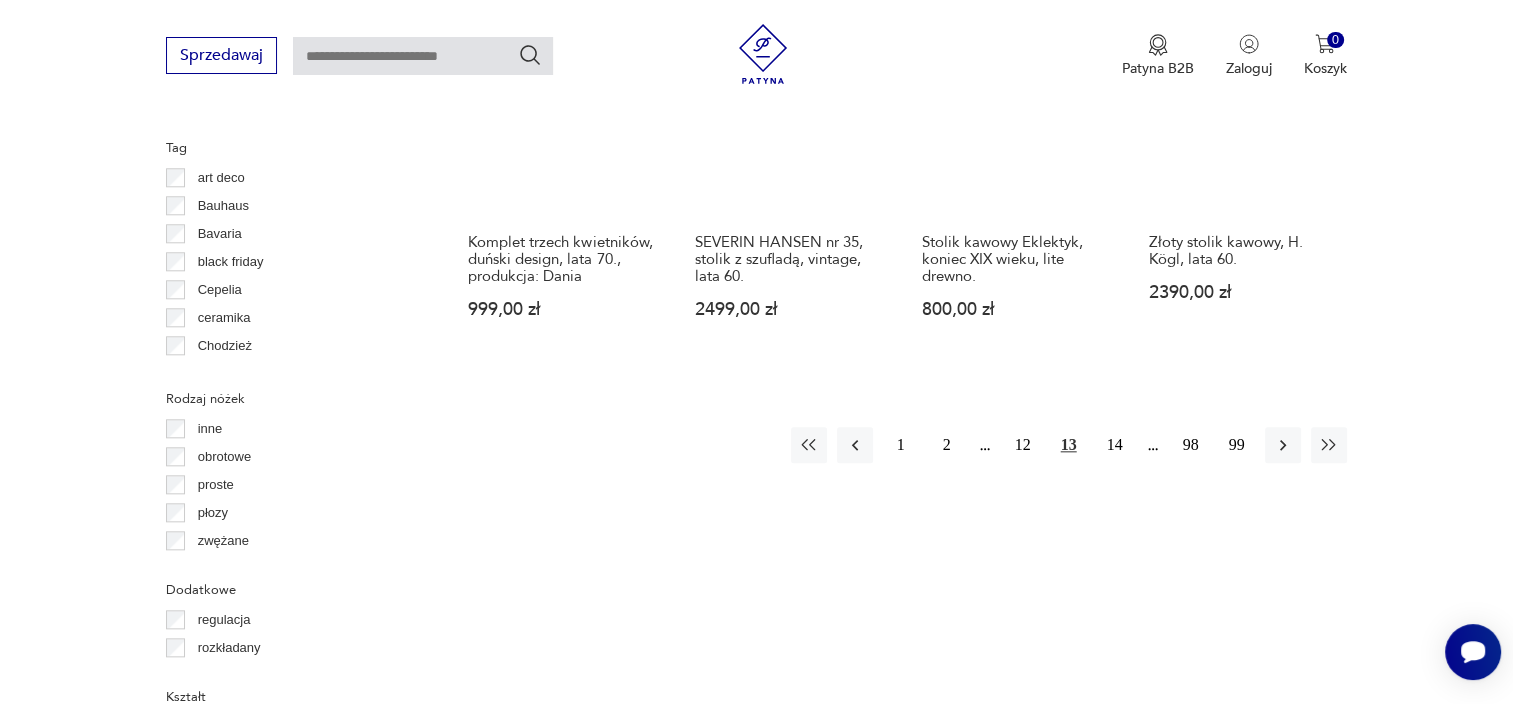 scroll, scrollTop: 2046, scrollLeft: 0, axis: vertical 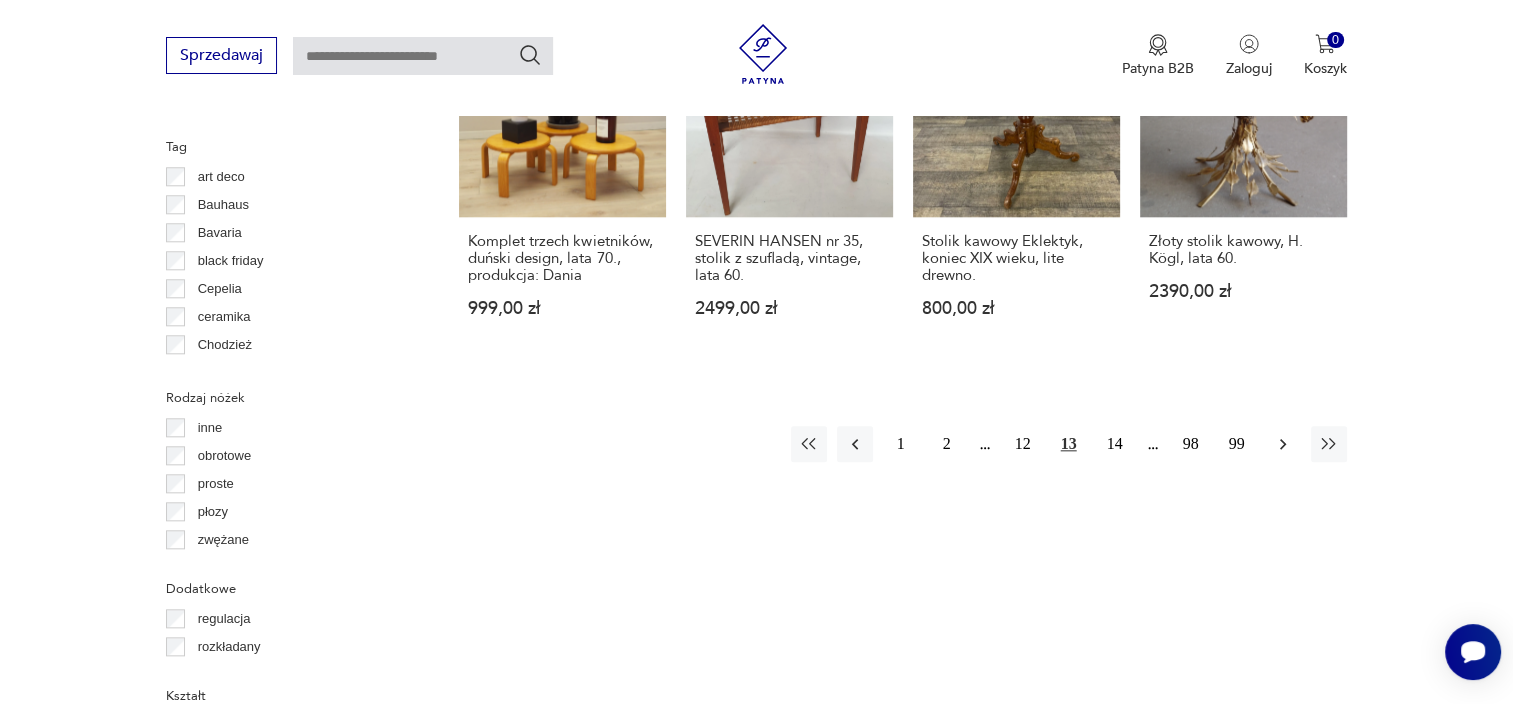 click 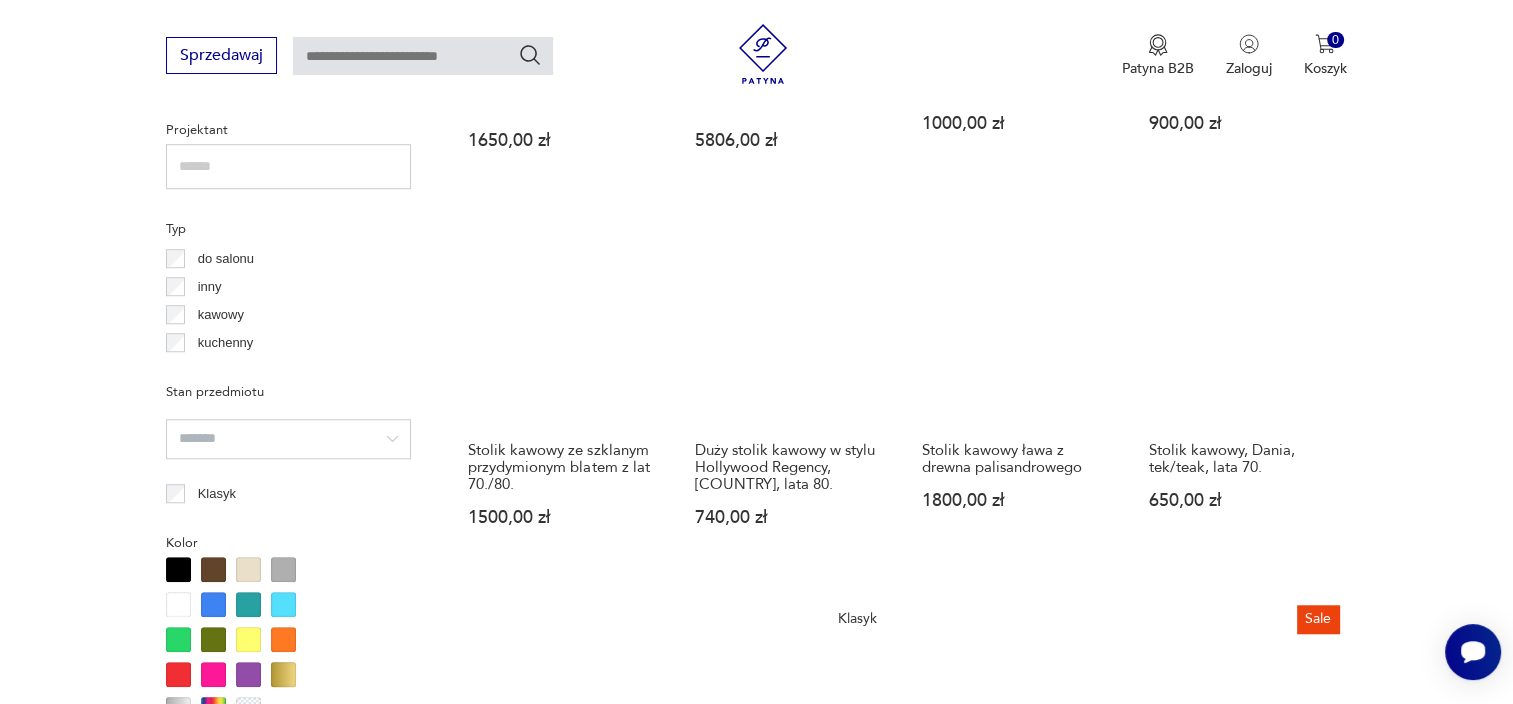 scroll, scrollTop: 1446, scrollLeft: 0, axis: vertical 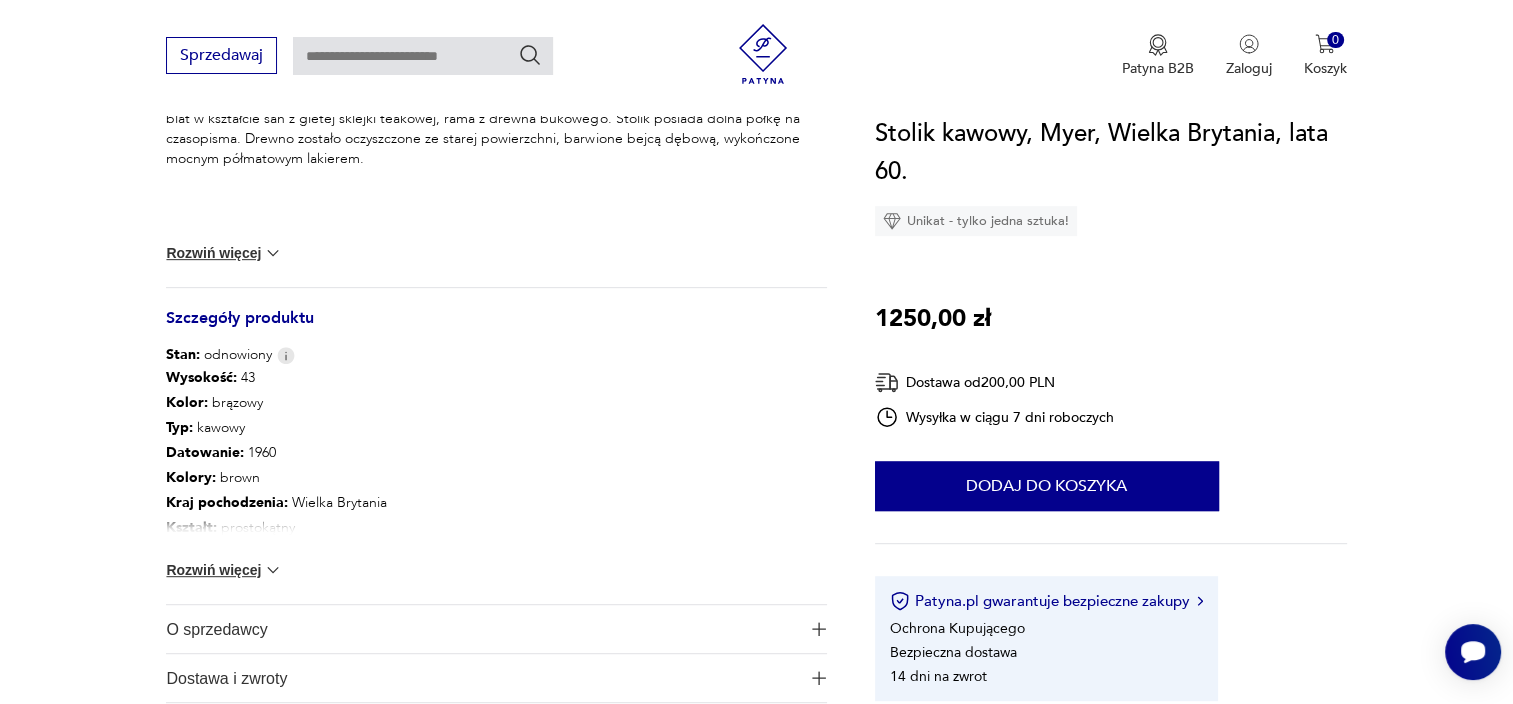 click on "Rozwiń więcej" at bounding box center [224, 570] 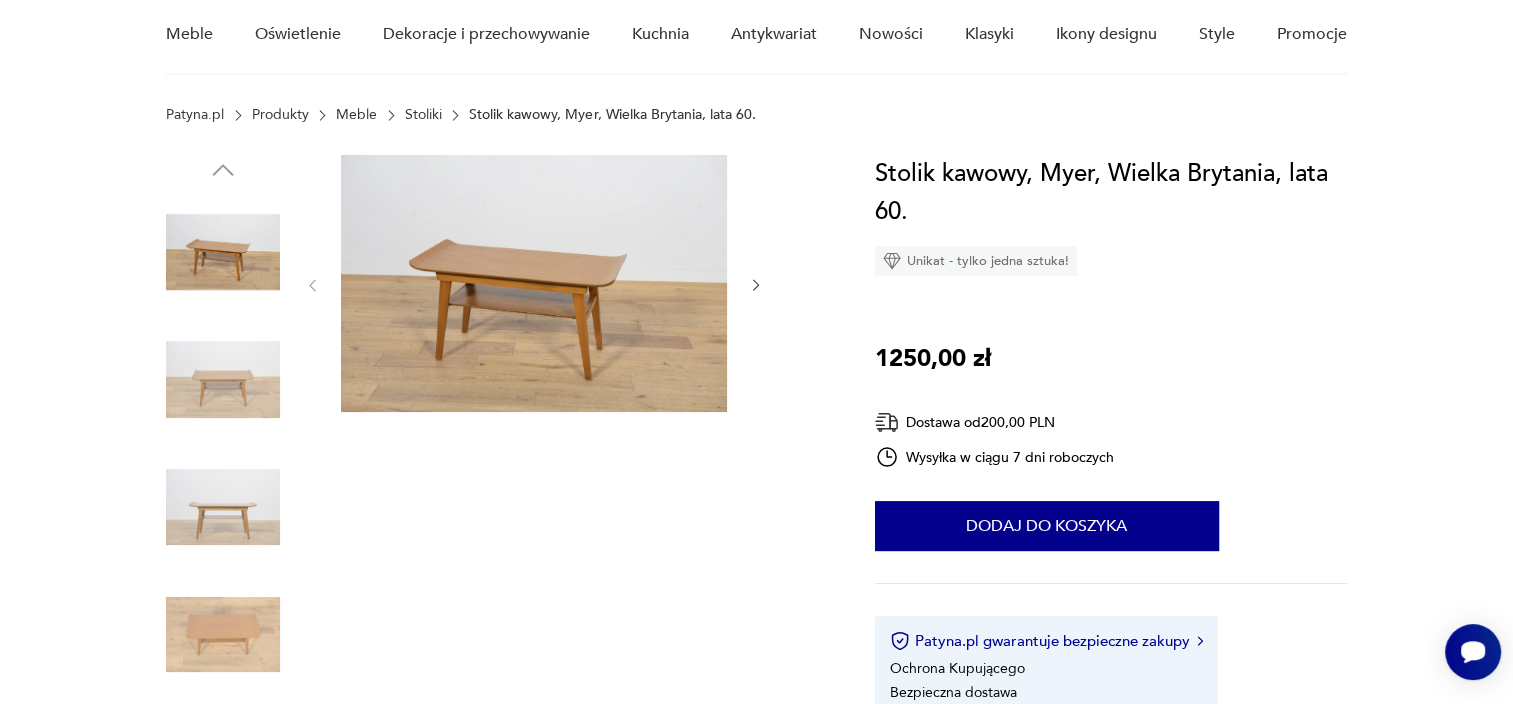 scroll, scrollTop: 99, scrollLeft: 0, axis: vertical 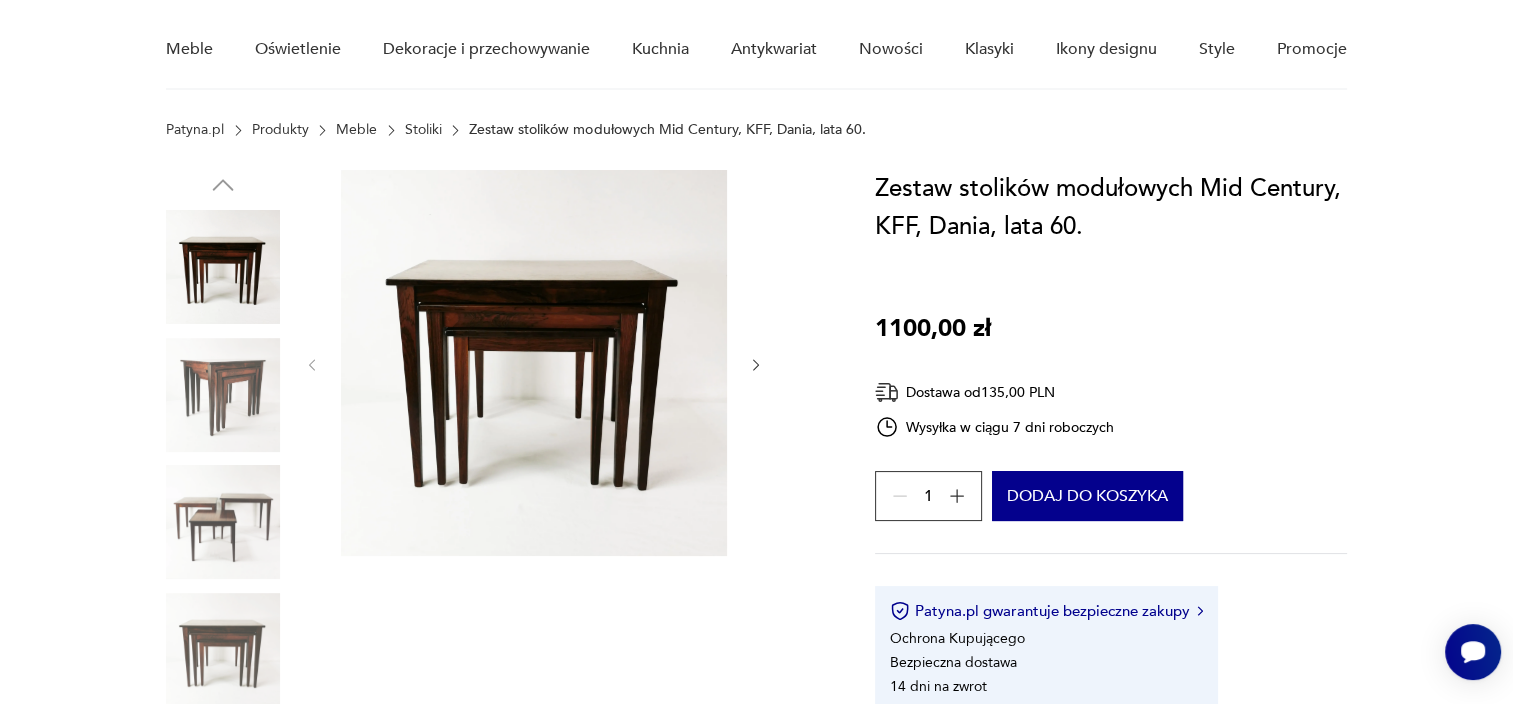 click at bounding box center [223, 395] 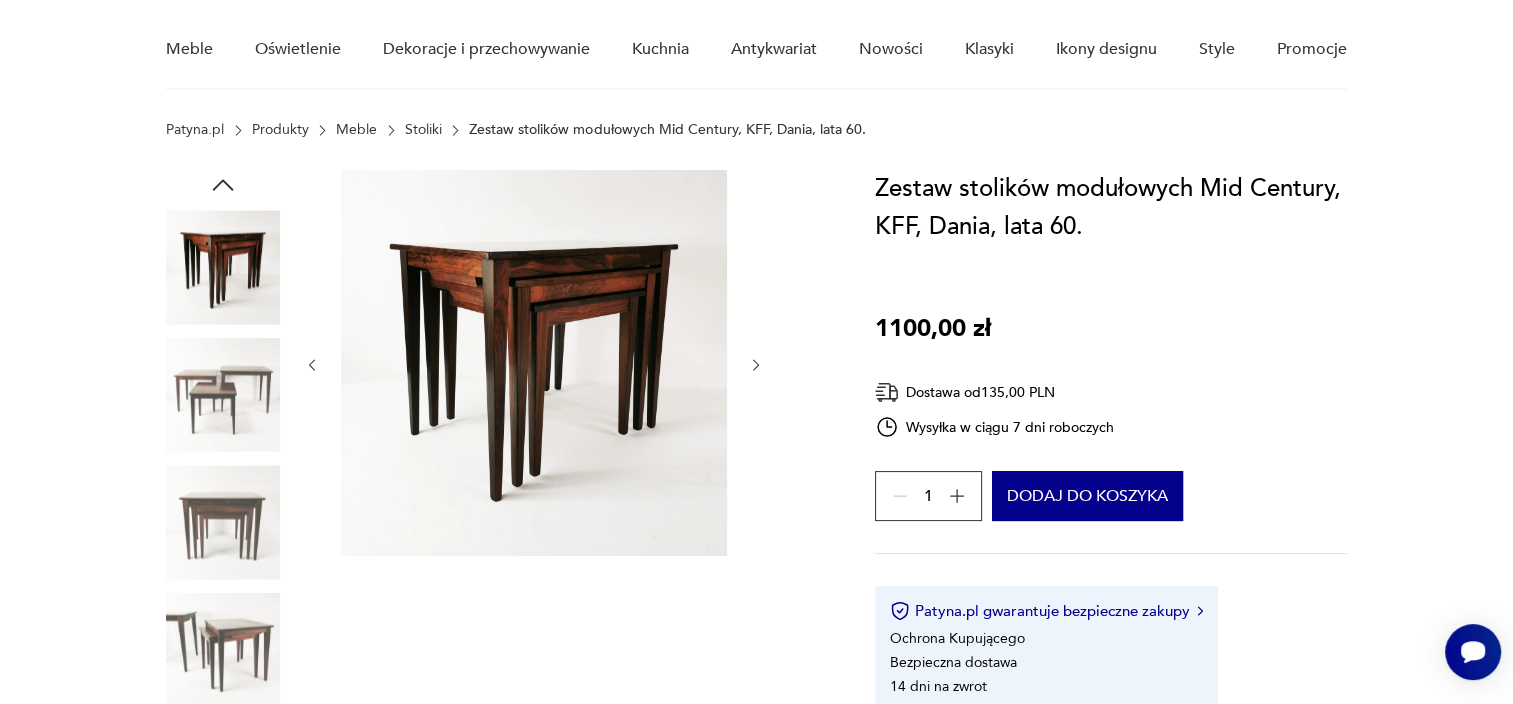 click at bounding box center (223, 395) 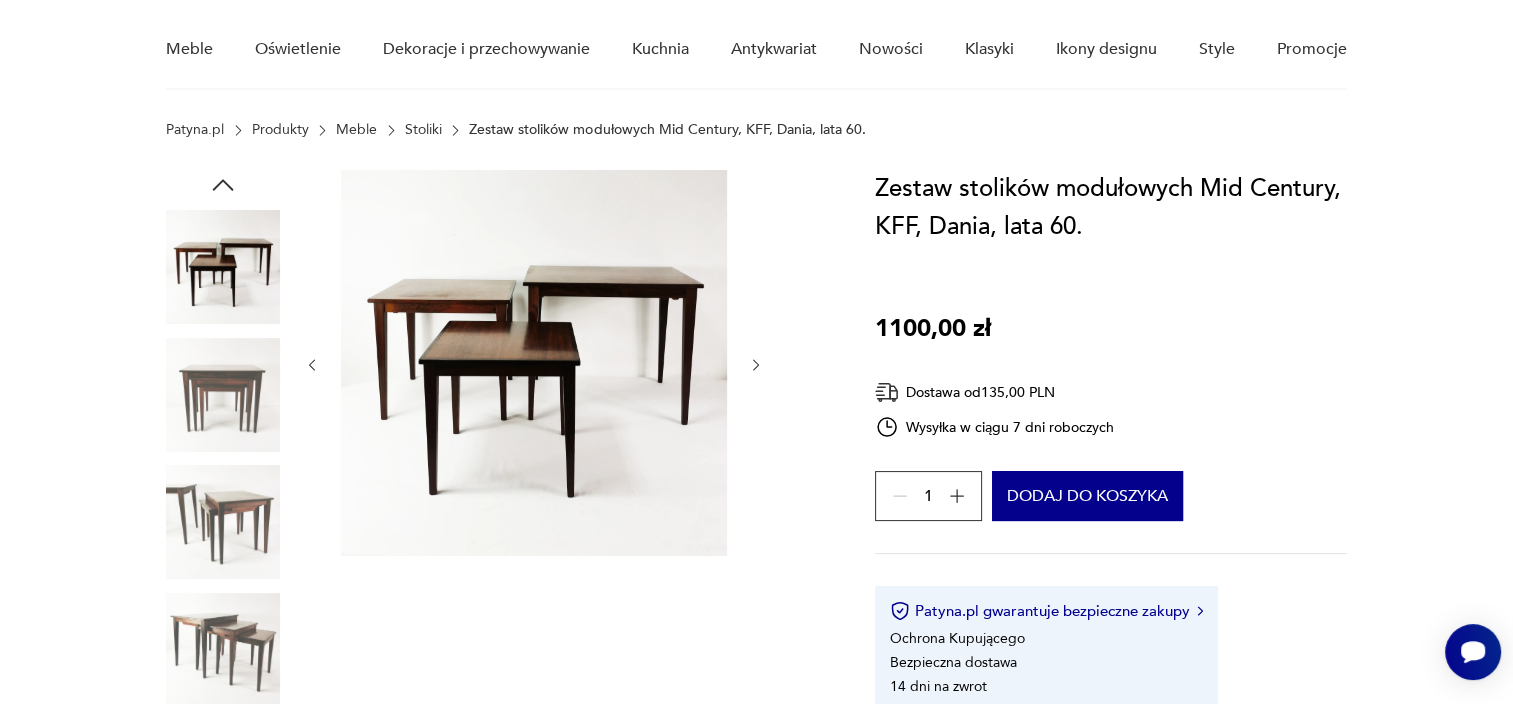 click at bounding box center [223, 522] 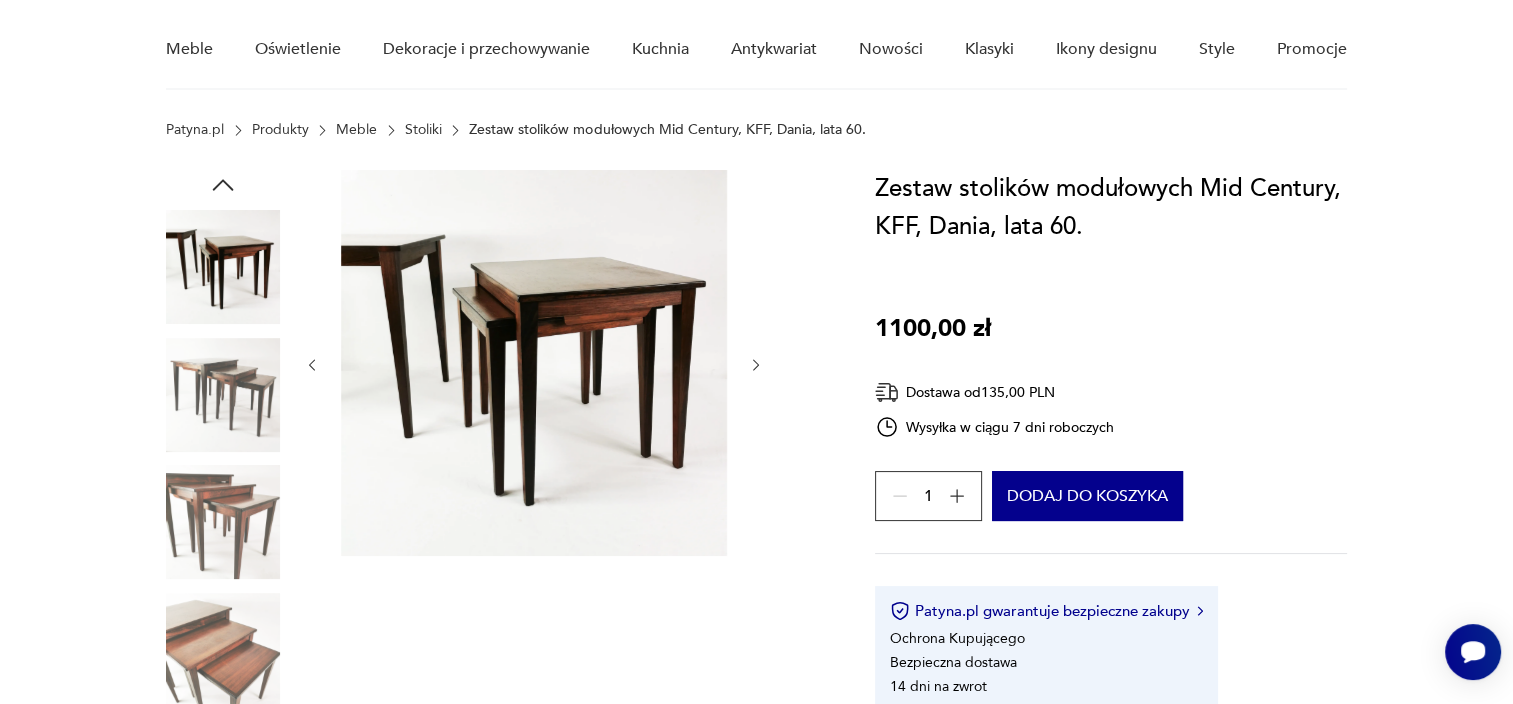 click at bounding box center (223, 522) 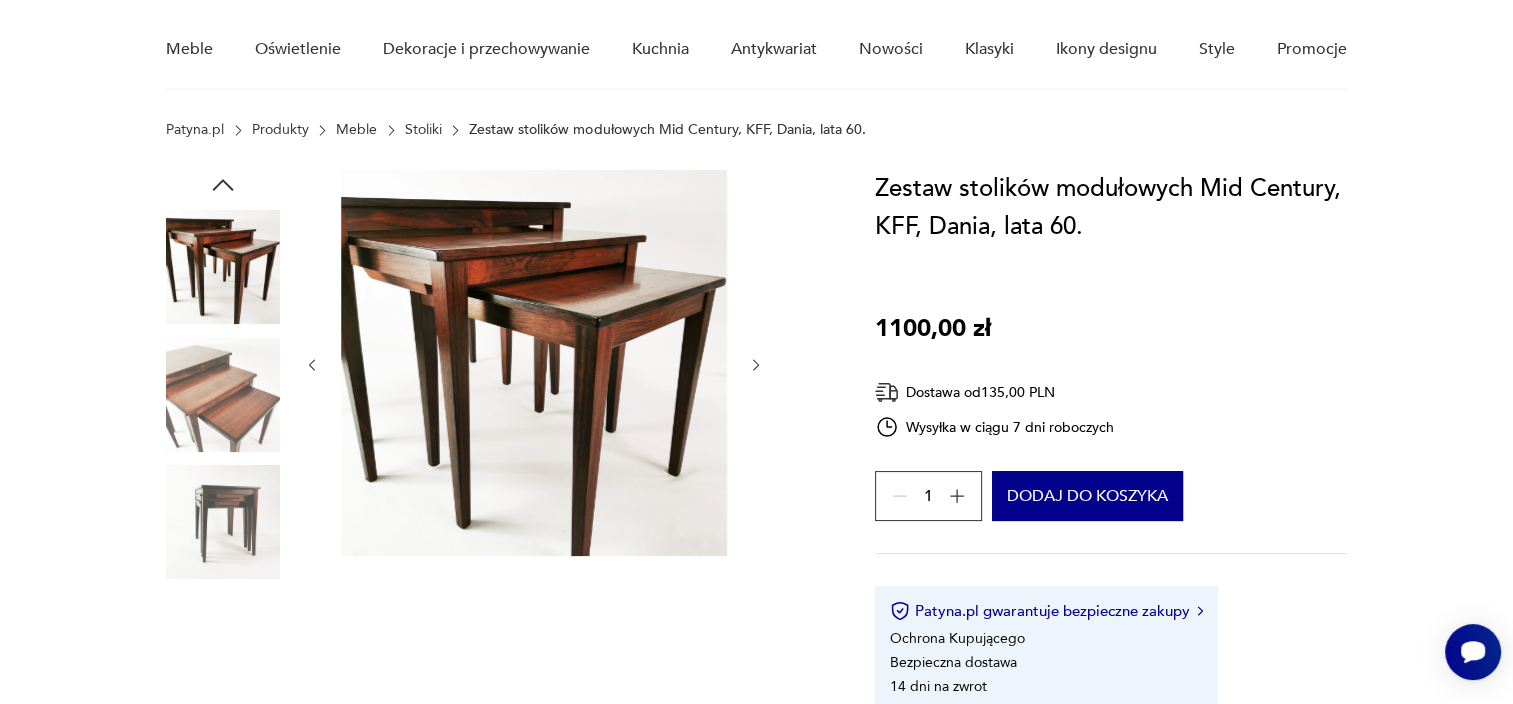 click at bounding box center (223, 522) 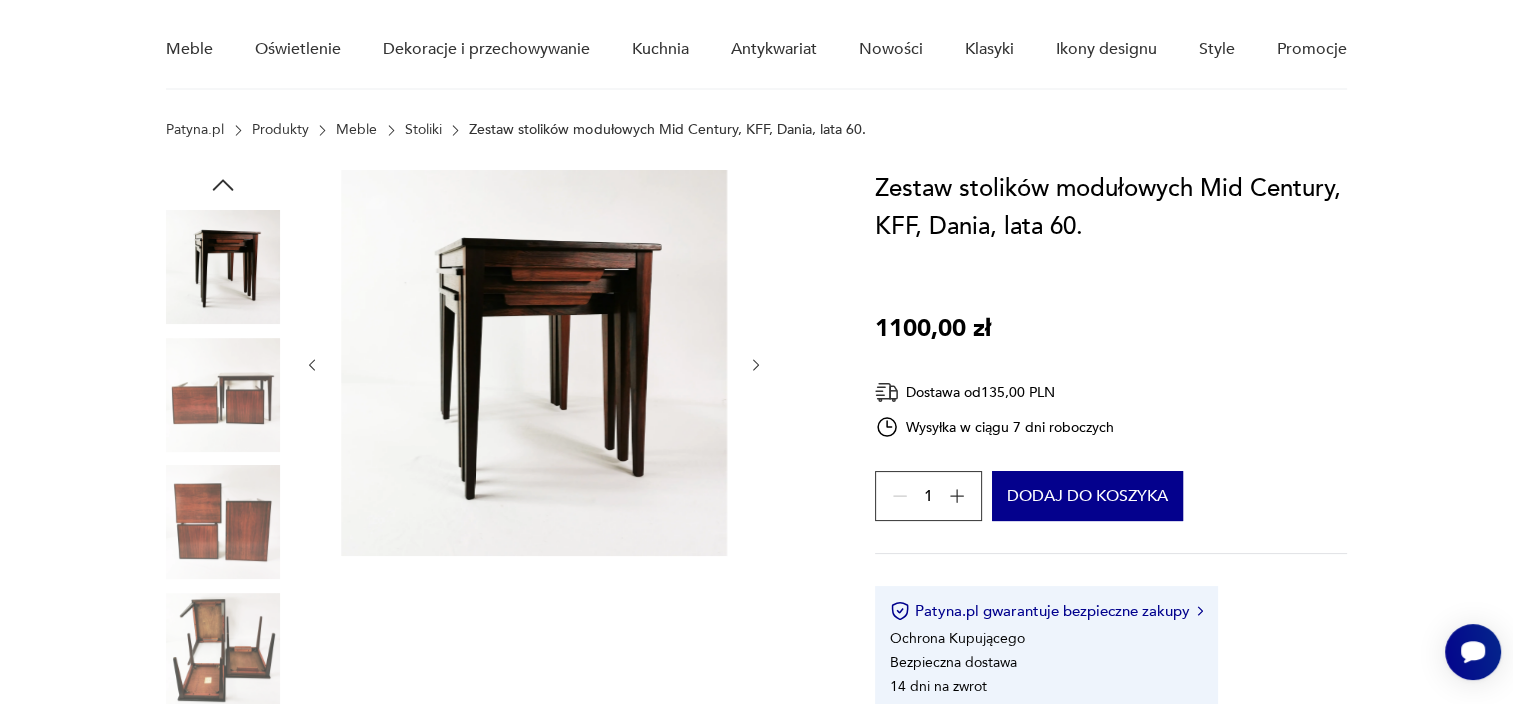 click at bounding box center [223, 460] 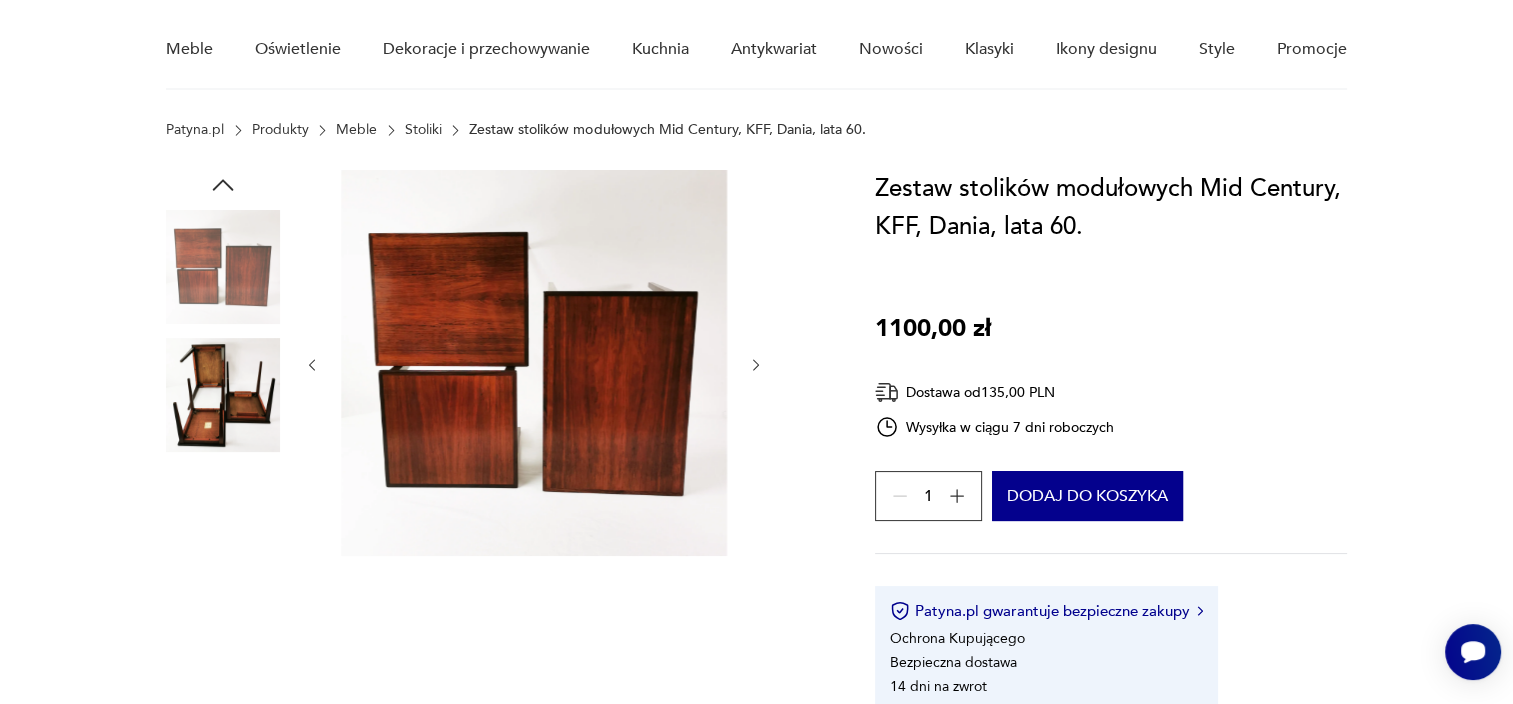 click at bounding box center (223, 267) 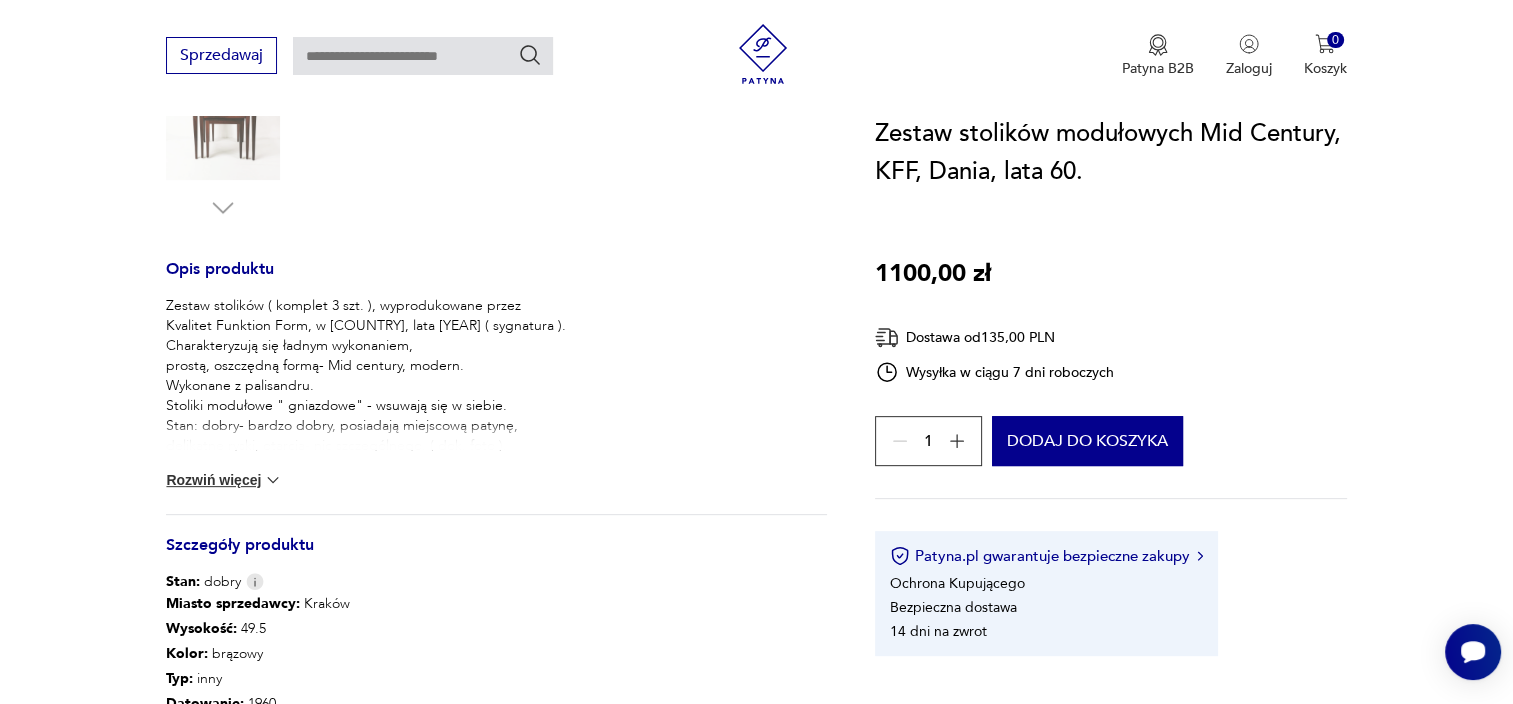 scroll, scrollTop: 688, scrollLeft: 0, axis: vertical 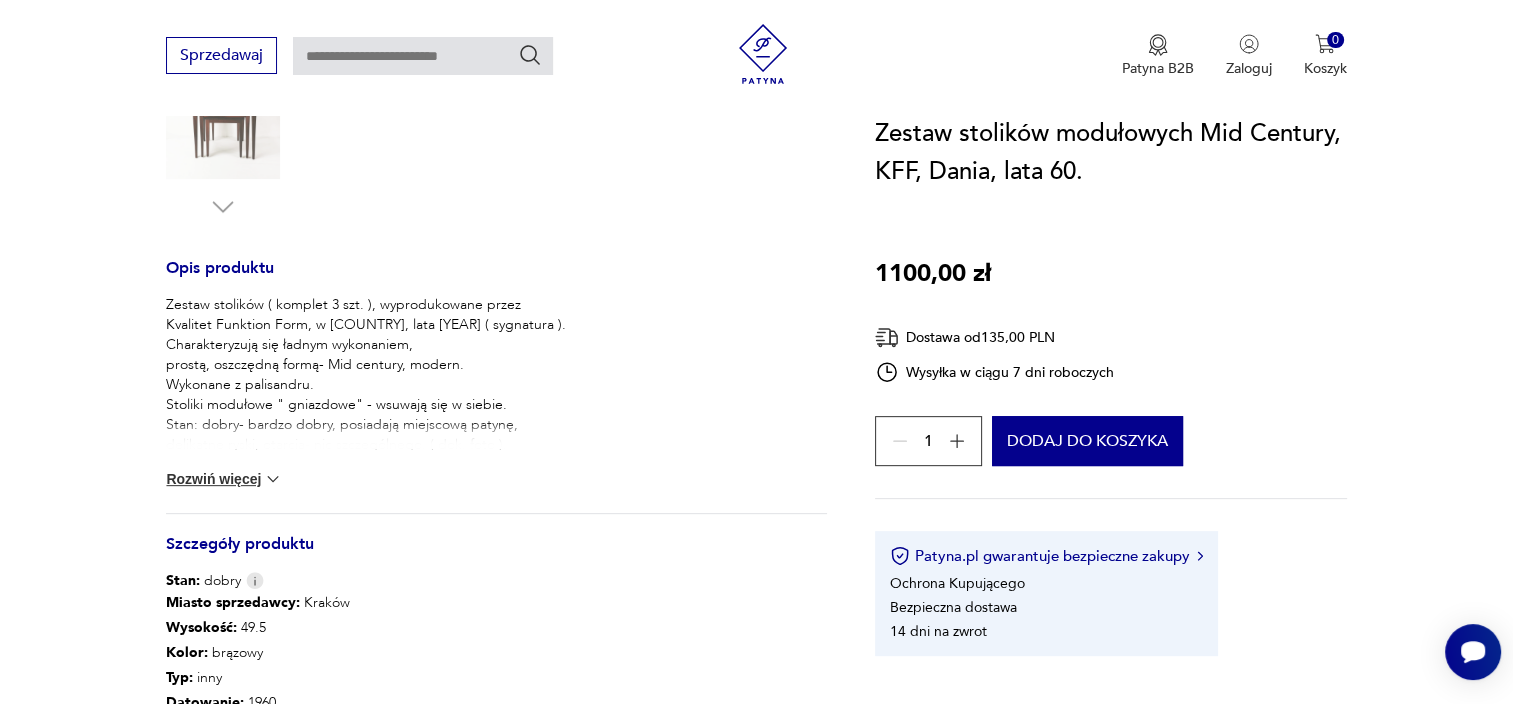 click on "Zestaw stolików ( komplet 3 szt. ), wyprodukowane przez
Kvalitet Funktion Form, w Danii, lata 60. ( sygnatura ).
Charakteryzują się ładnym wykonaniem,
prostą, oszczędną formą- Mid century, modern.
Wykonane z palisandru.
Stoliki modułowe " gniazdowe" - wsuwają się w siebie.
Stan: dobry- bardzo dobry, posiadają miejscową patynę,
delikatne ryski, otarcia- nic szczególnego. ( dok. foto ).
Zostały odświeżone, zachowane w oryginale, prezentują się
bardzo ładnie- klimatycznie.
Wymiary:
Stolik duży:
wys. 49.5 cm
szer. 59 cm
gł. 40.5 cm
waga 4,30 kg
Stolik średni:
wys. 43.5 cm
szer. 47 cm
gł. 40 cm
waga 3.80 cm
Stolik mały :
wys. 38 cm
szer. 36 cm
gł. 39.5 cm
waga 2.70 kg
Rozwiń więcej" at bounding box center (496, 404) 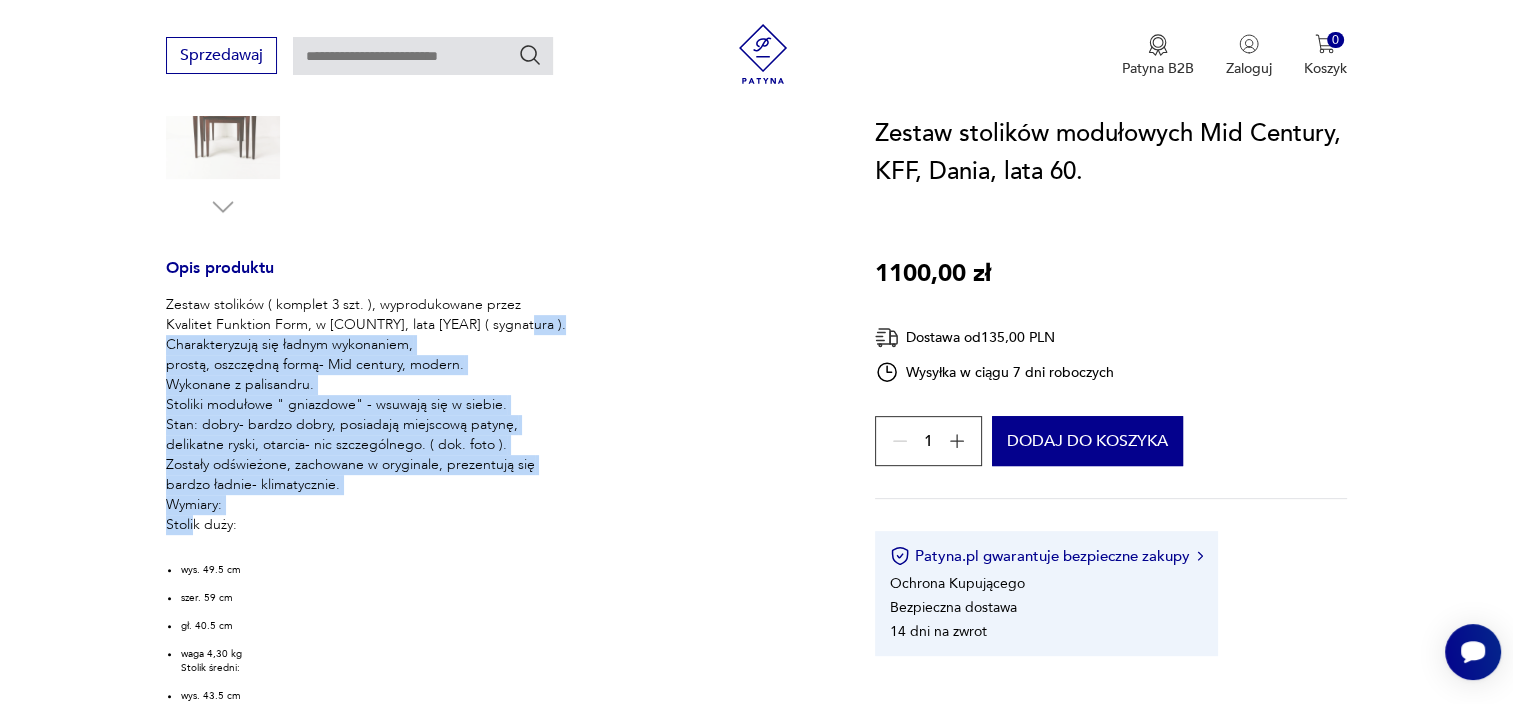 drag, startPoint x: 165, startPoint y: 340, endPoint x: 293, endPoint y: 523, distance: 223.32263 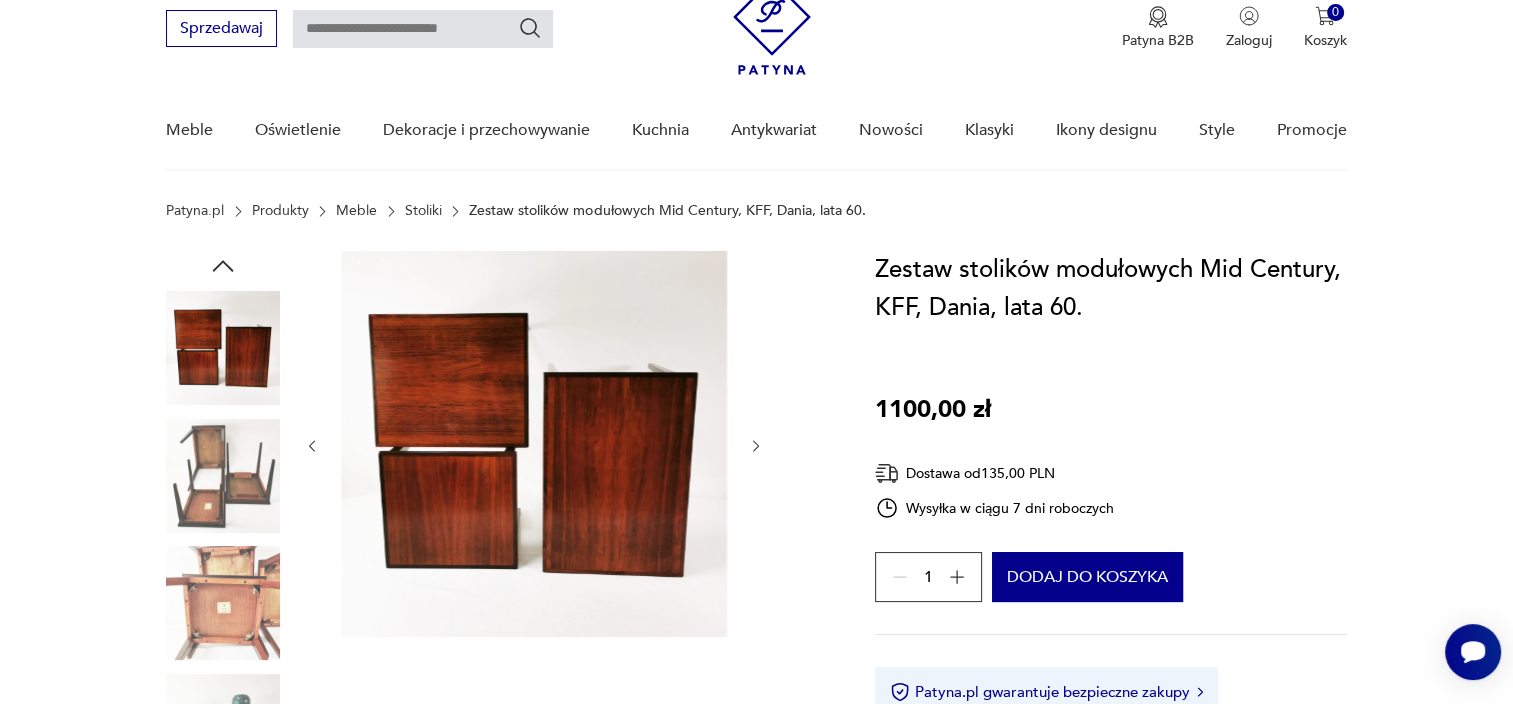 scroll, scrollTop: 47, scrollLeft: 0, axis: vertical 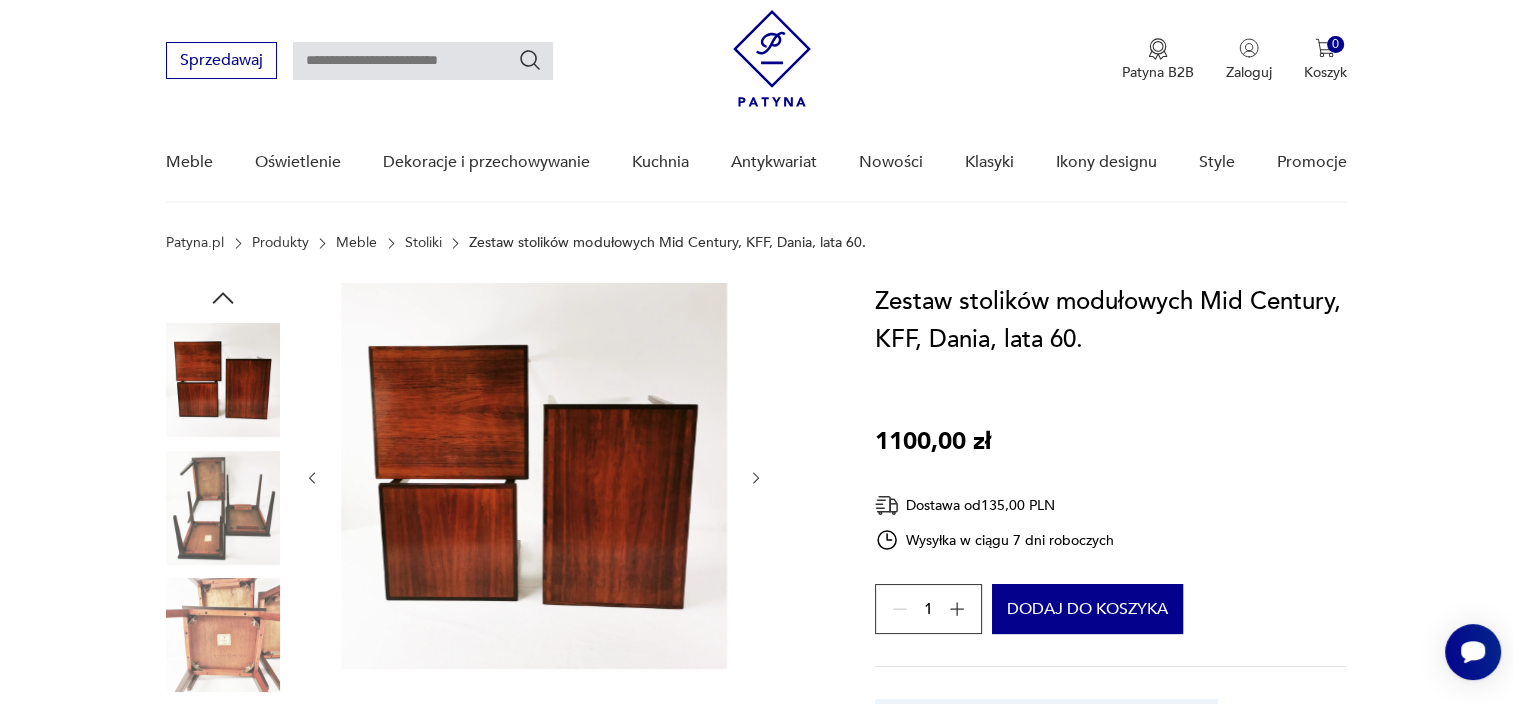 click at bounding box center [223, 380] 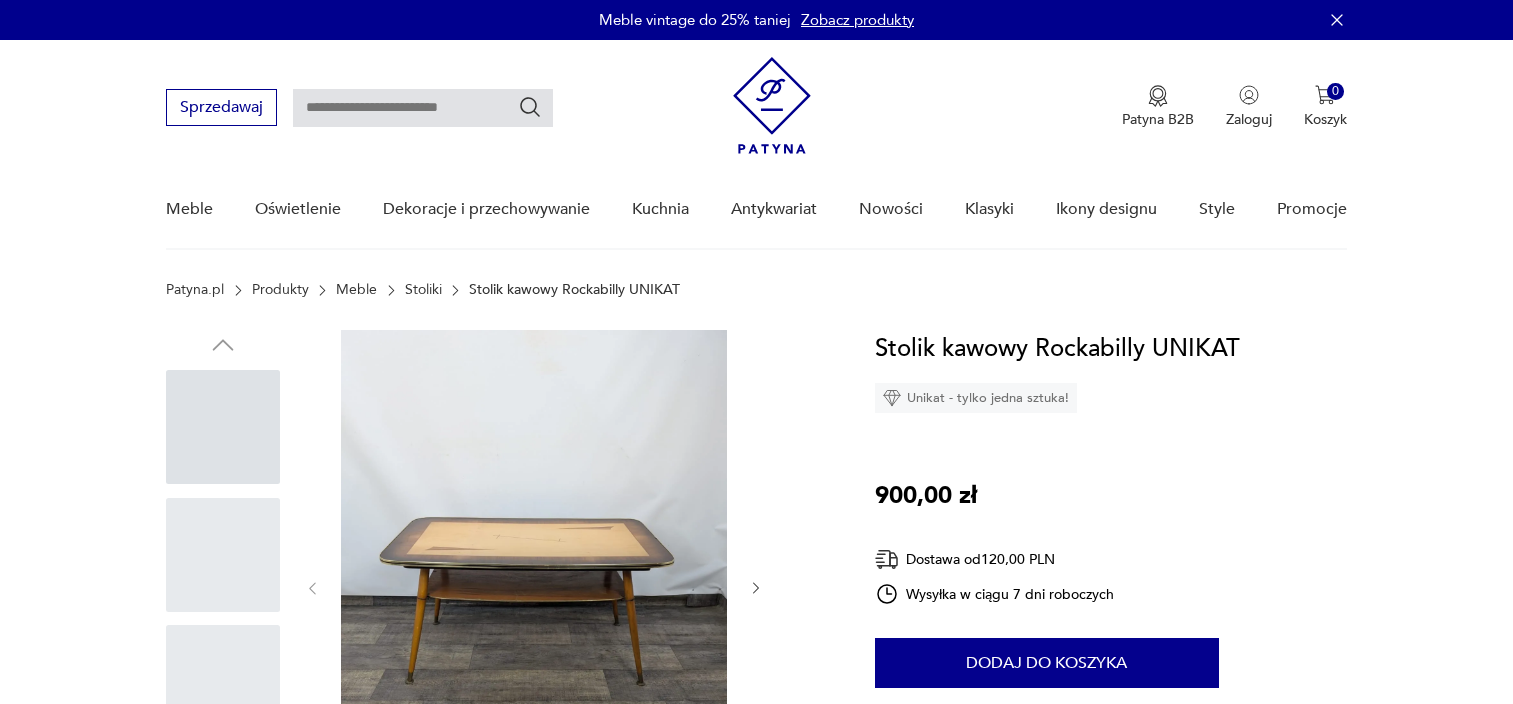 scroll, scrollTop: 211, scrollLeft: 0, axis: vertical 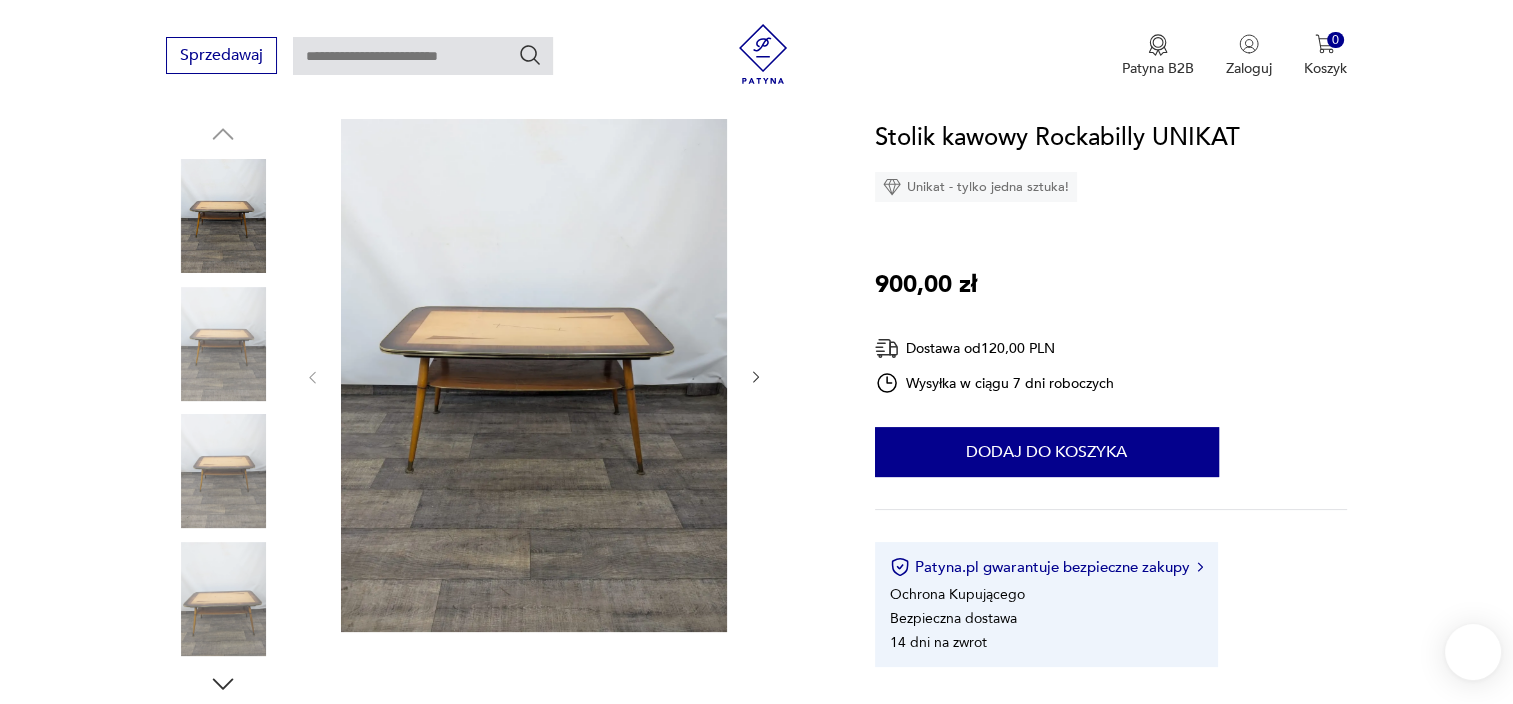 click at bounding box center [223, 344] 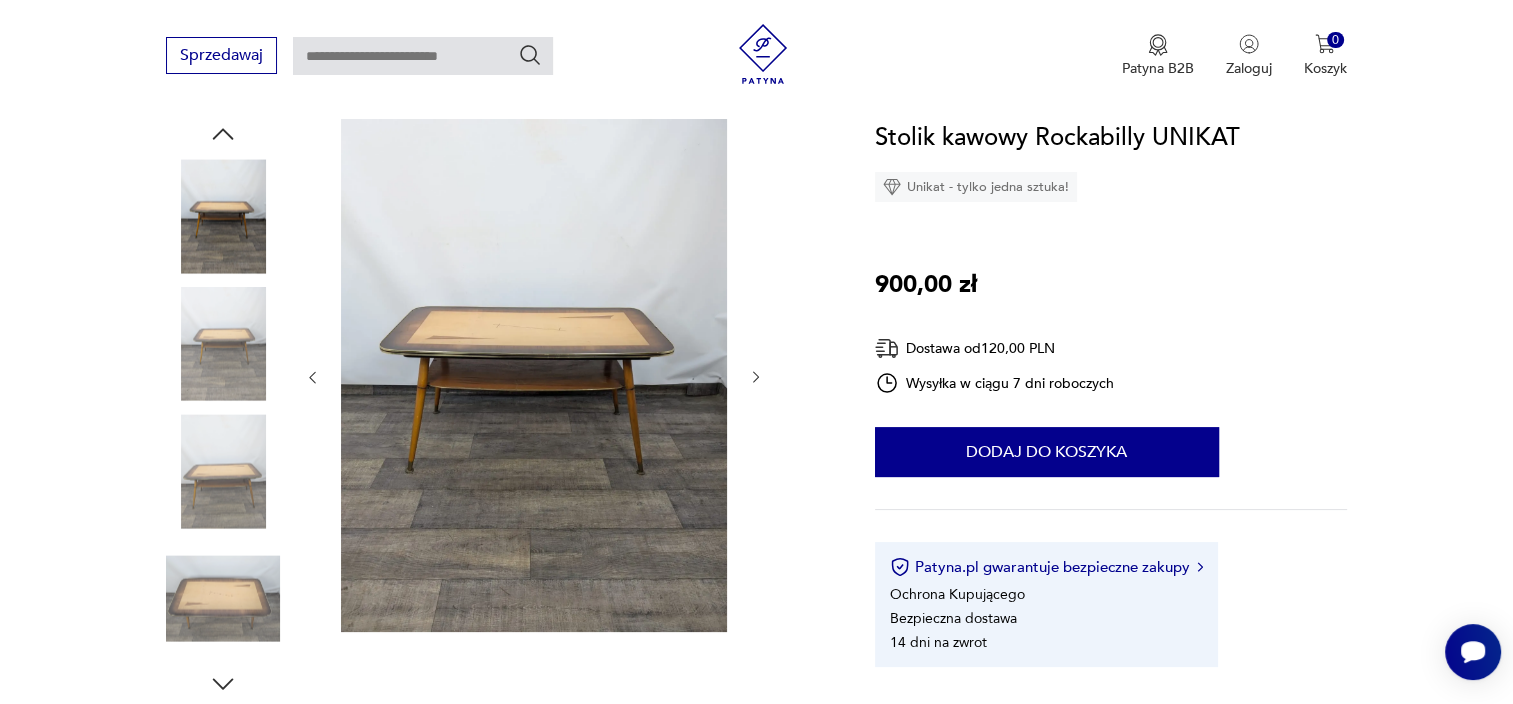scroll, scrollTop: 0, scrollLeft: 0, axis: both 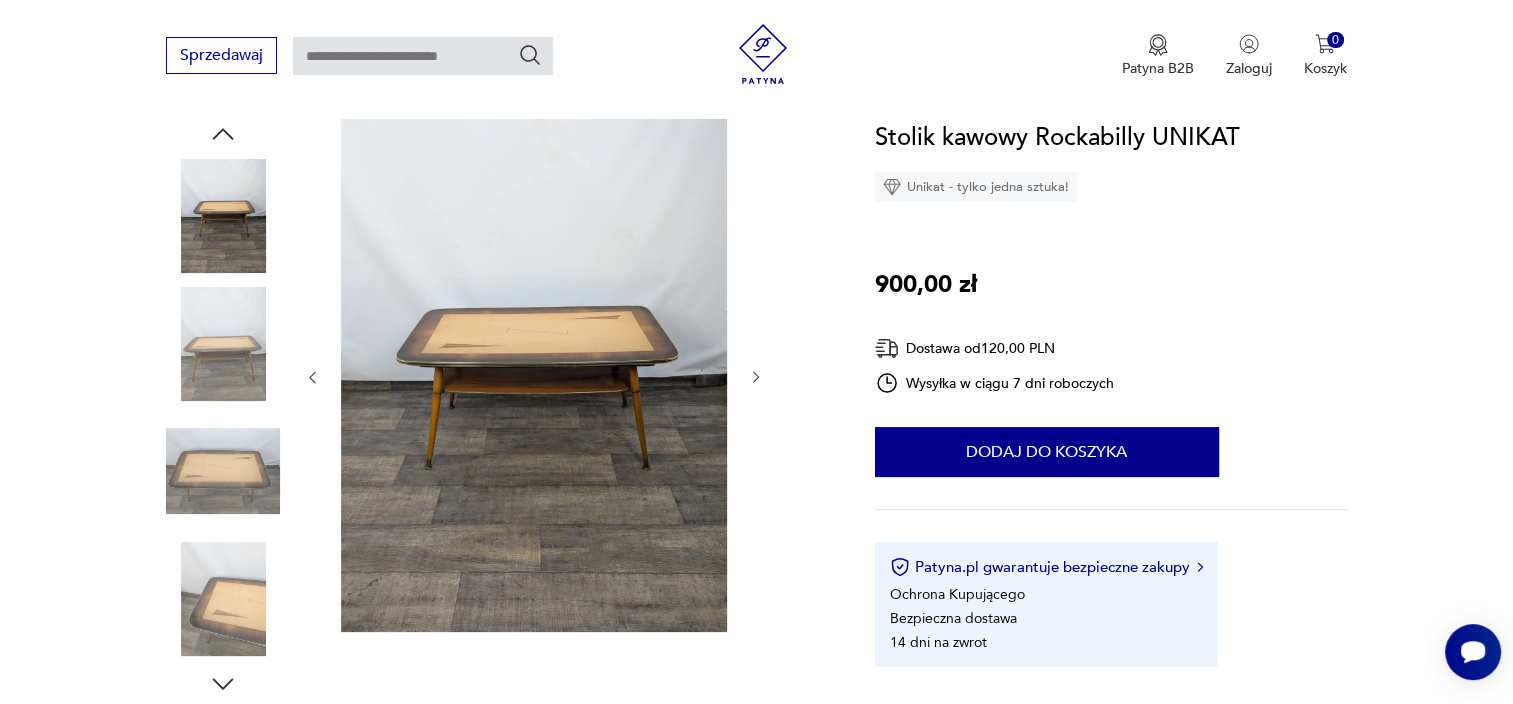 click at bounding box center [223, 344] 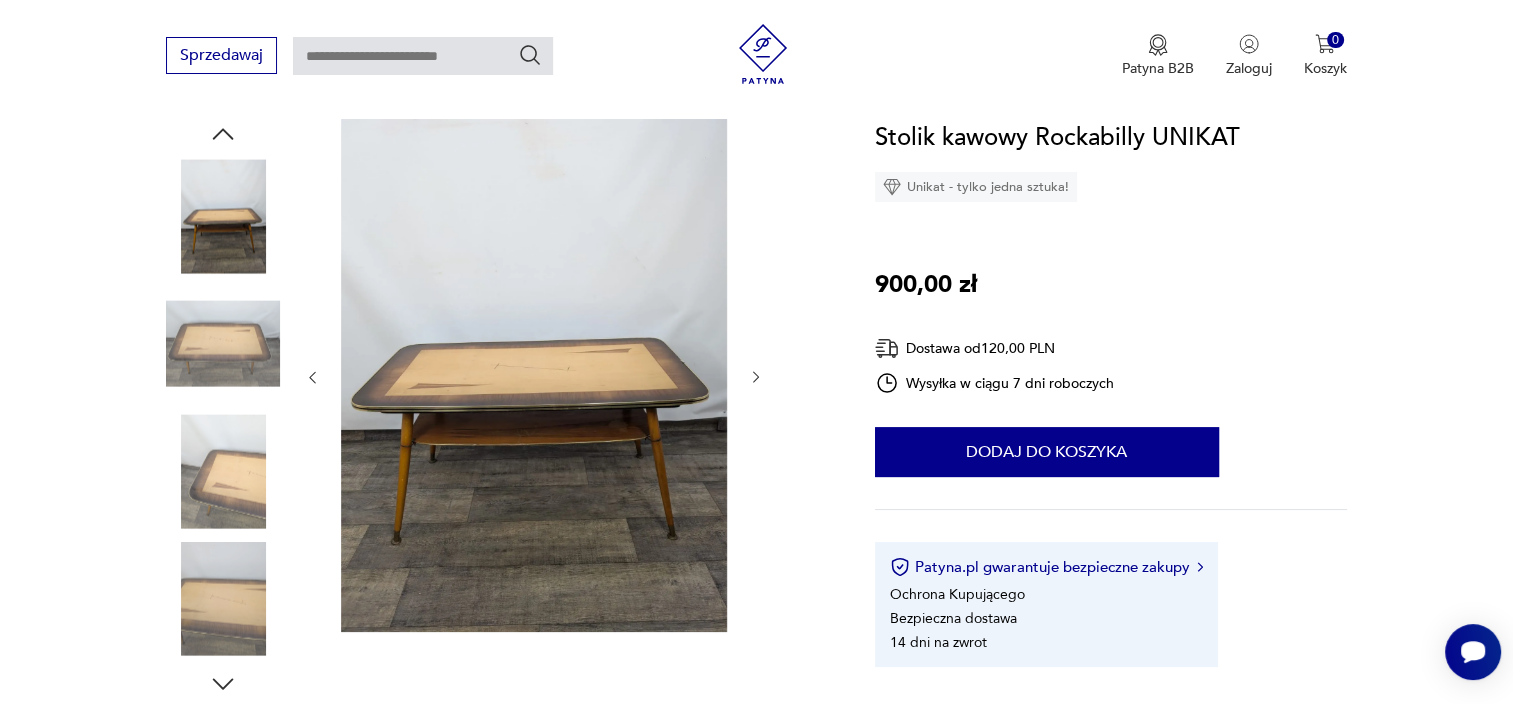 click at bounding box center [223, 471] 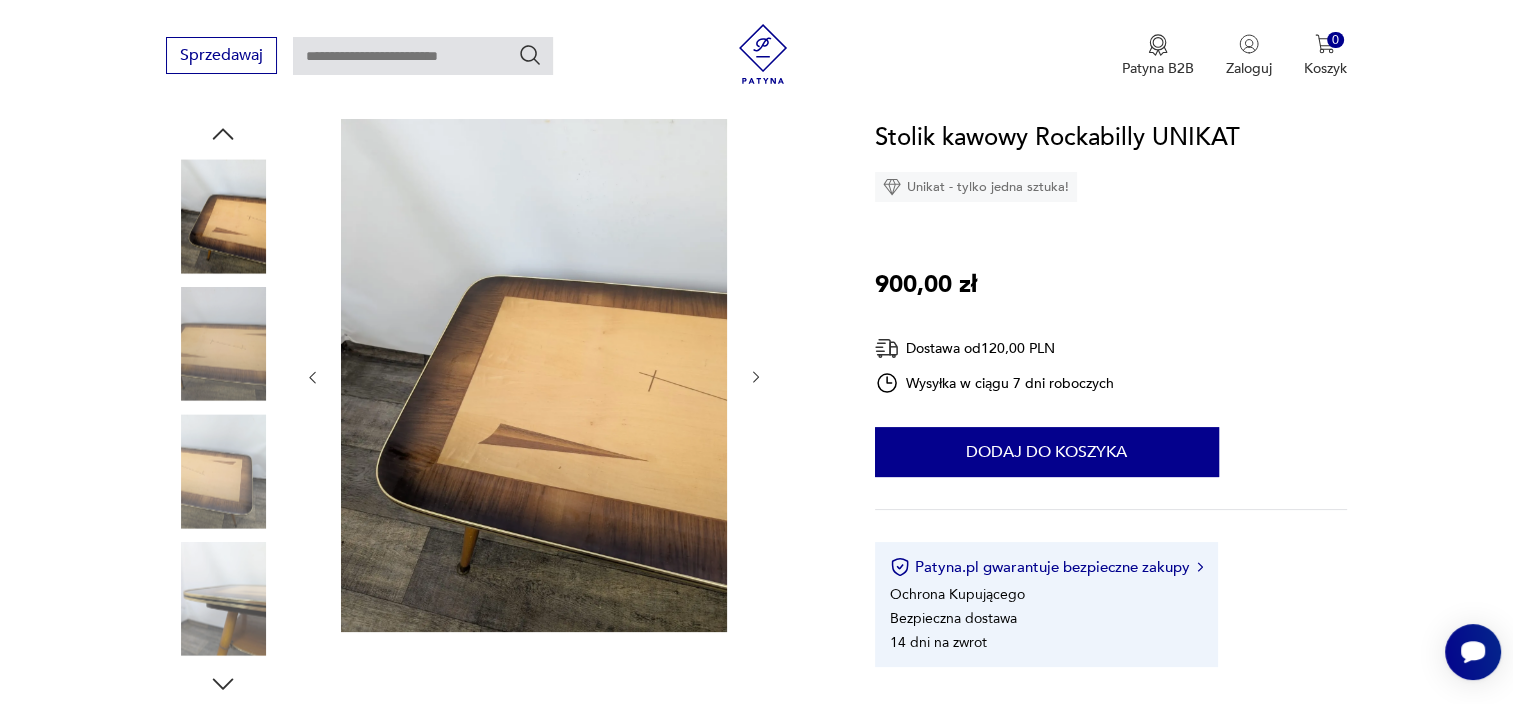 click at bounding box center (223, 409) 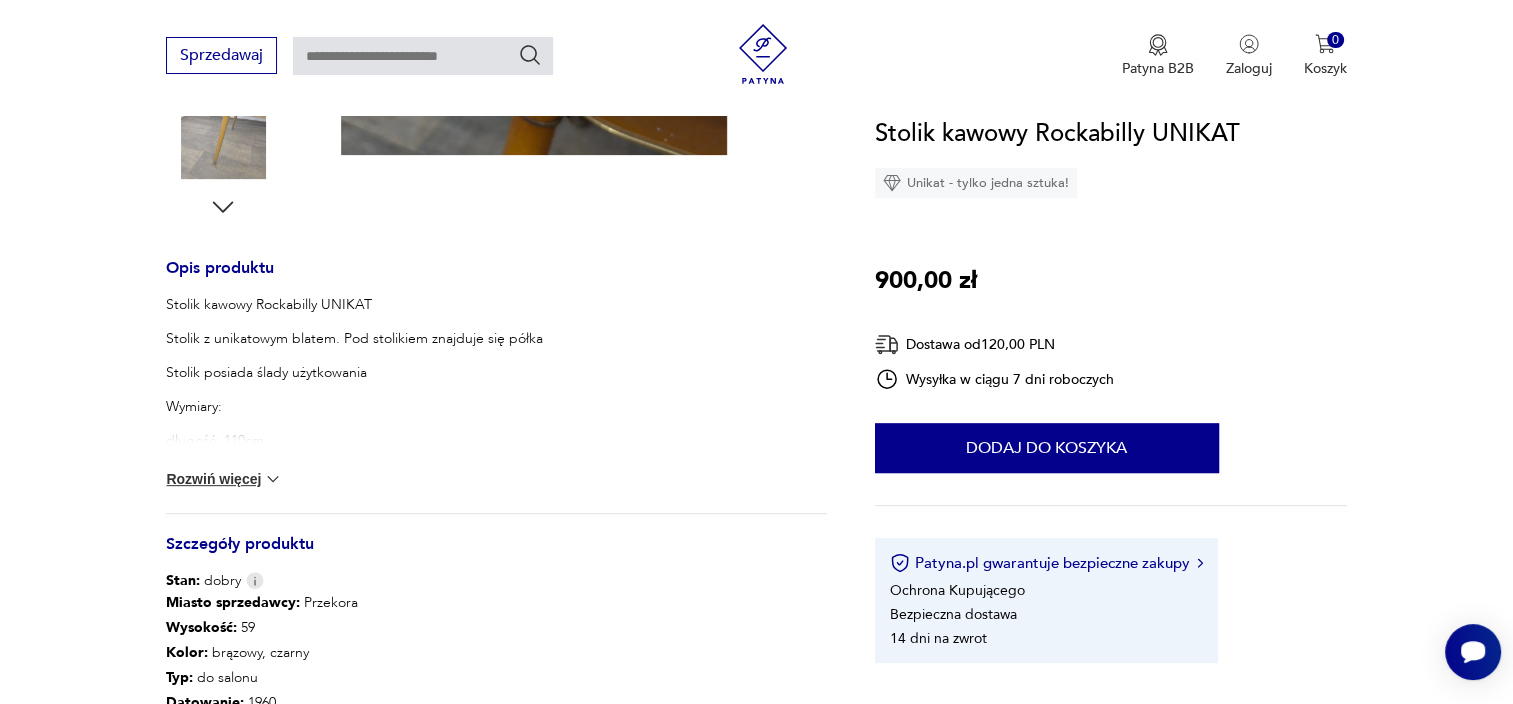 scroll, scrollTop: 691, scrollLeft: 0, axis: vertical 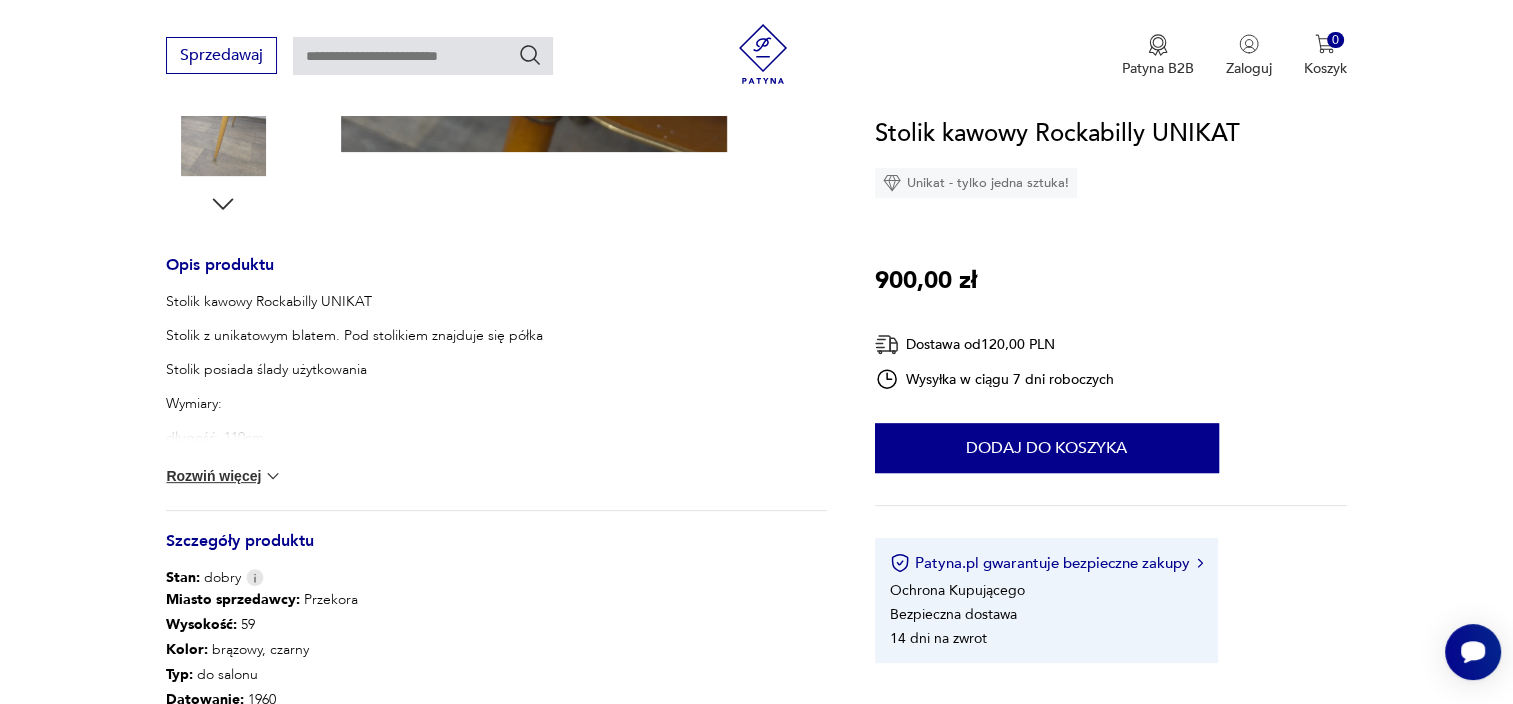 click at bounding box center [273, 476] 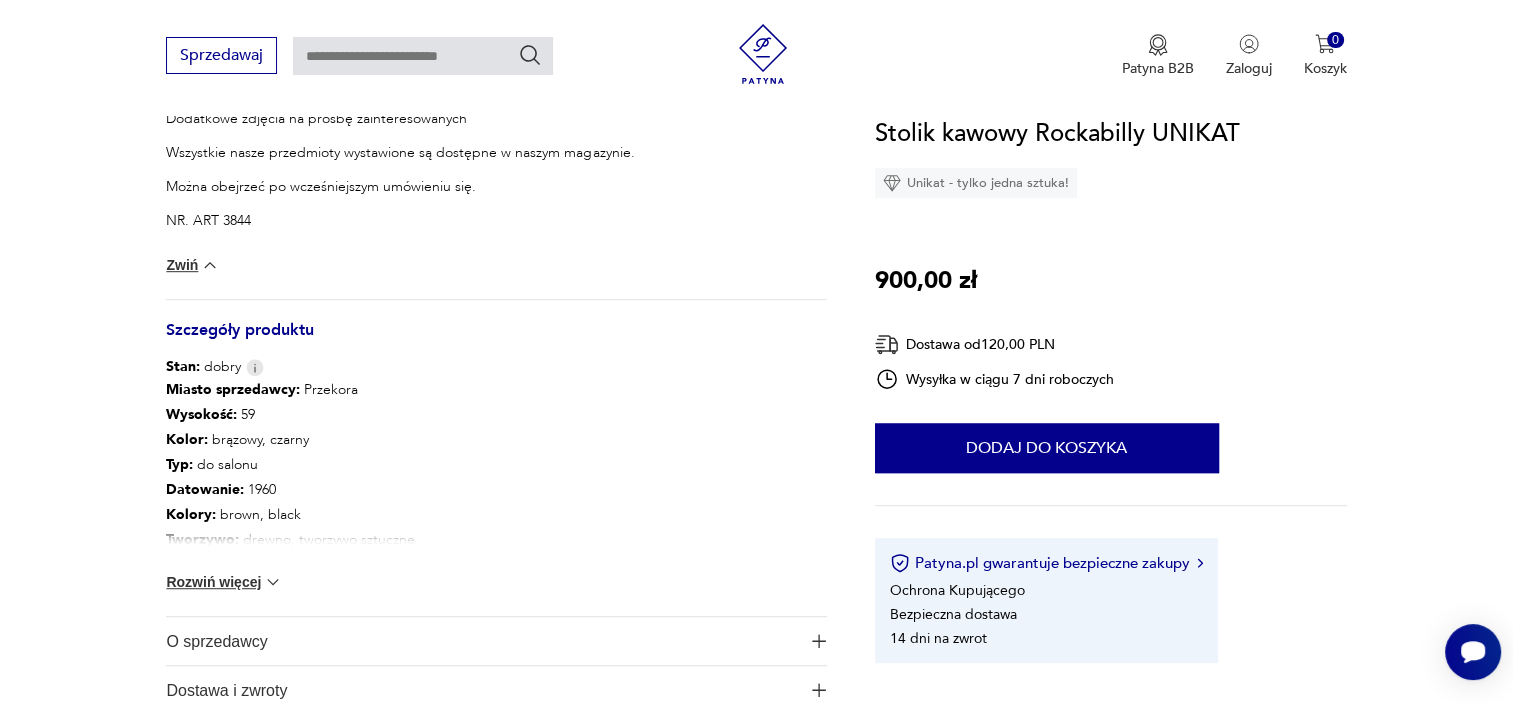 scroll, scrollTop: 1119, scrollLeft: 0, axis: vertical 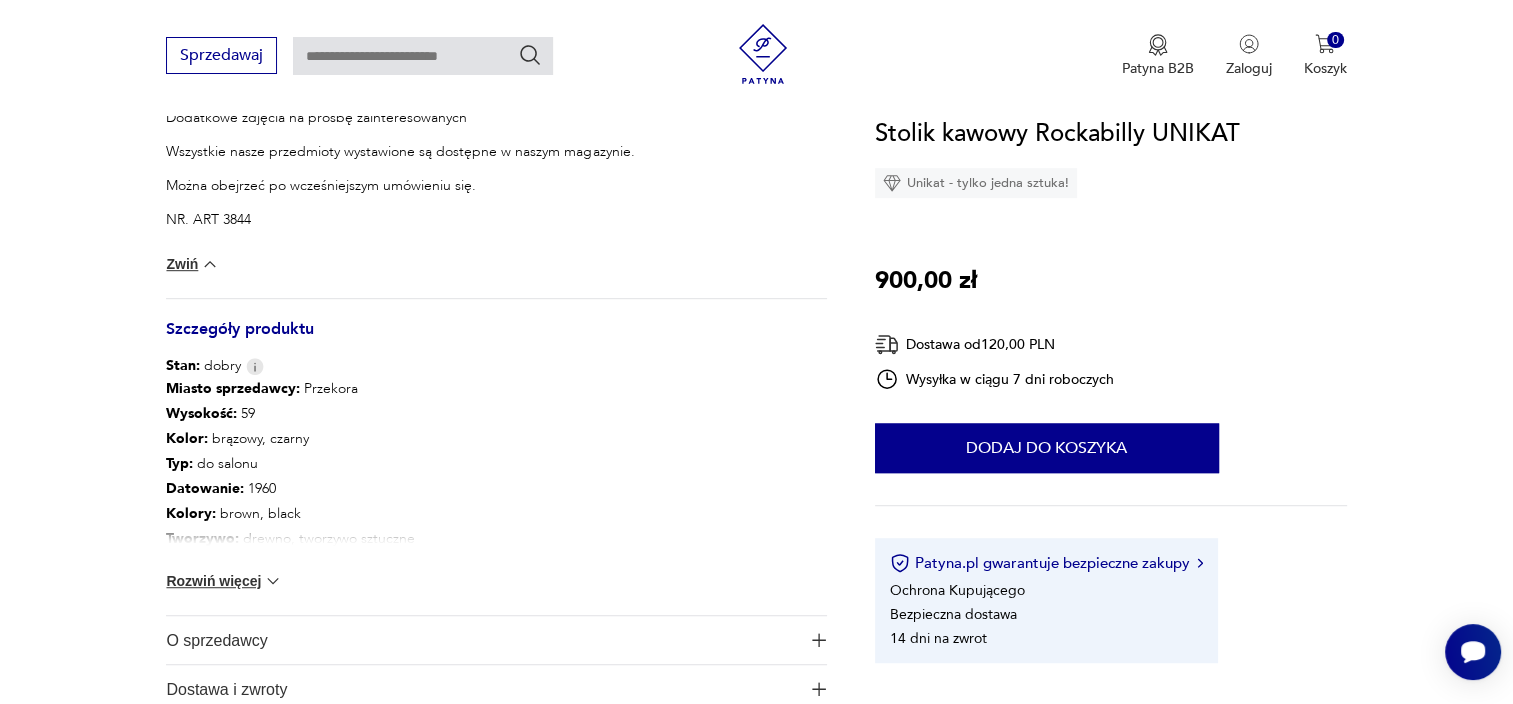 click on "Rozwiń więcej" at bounding box center [224, 581] 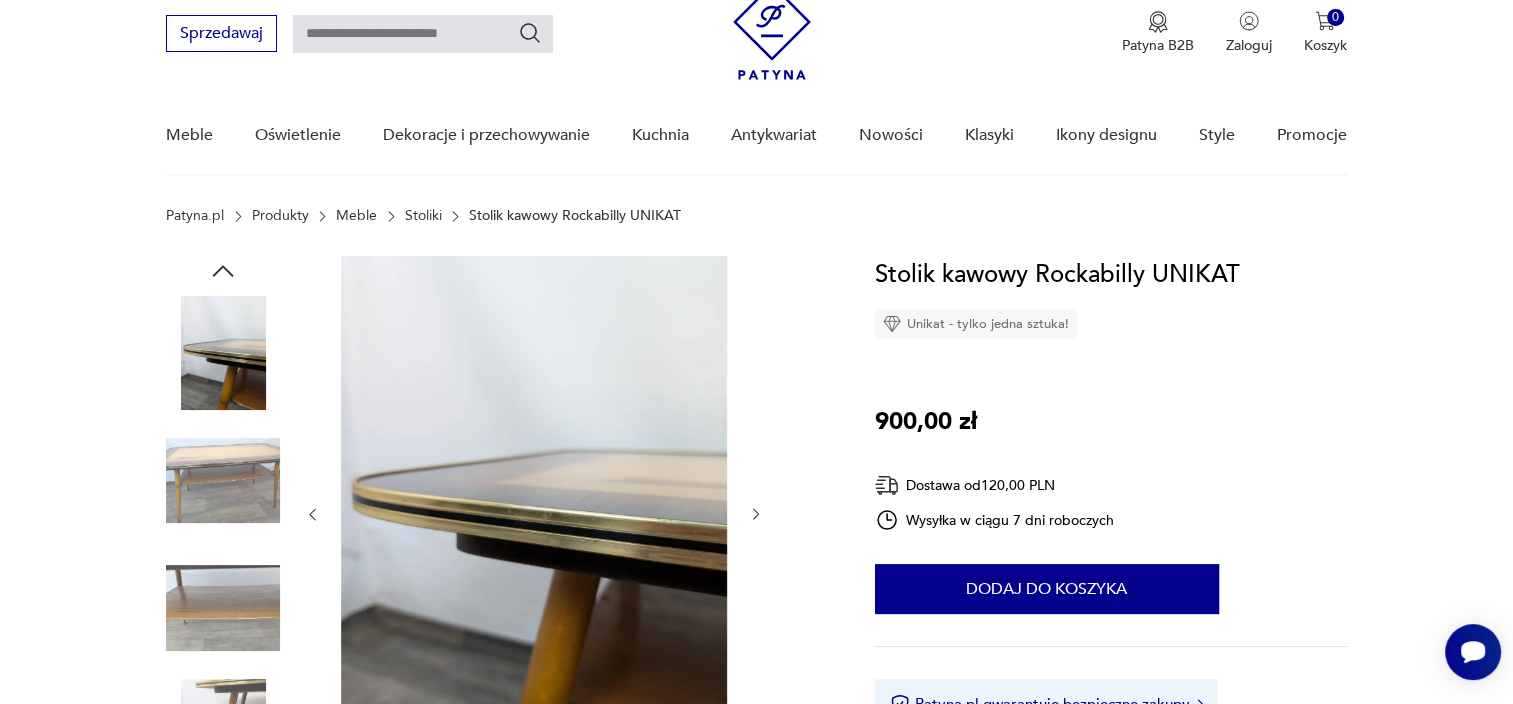 scroll, scrollTop: 67, scrollLeft: 0, axis: vertical 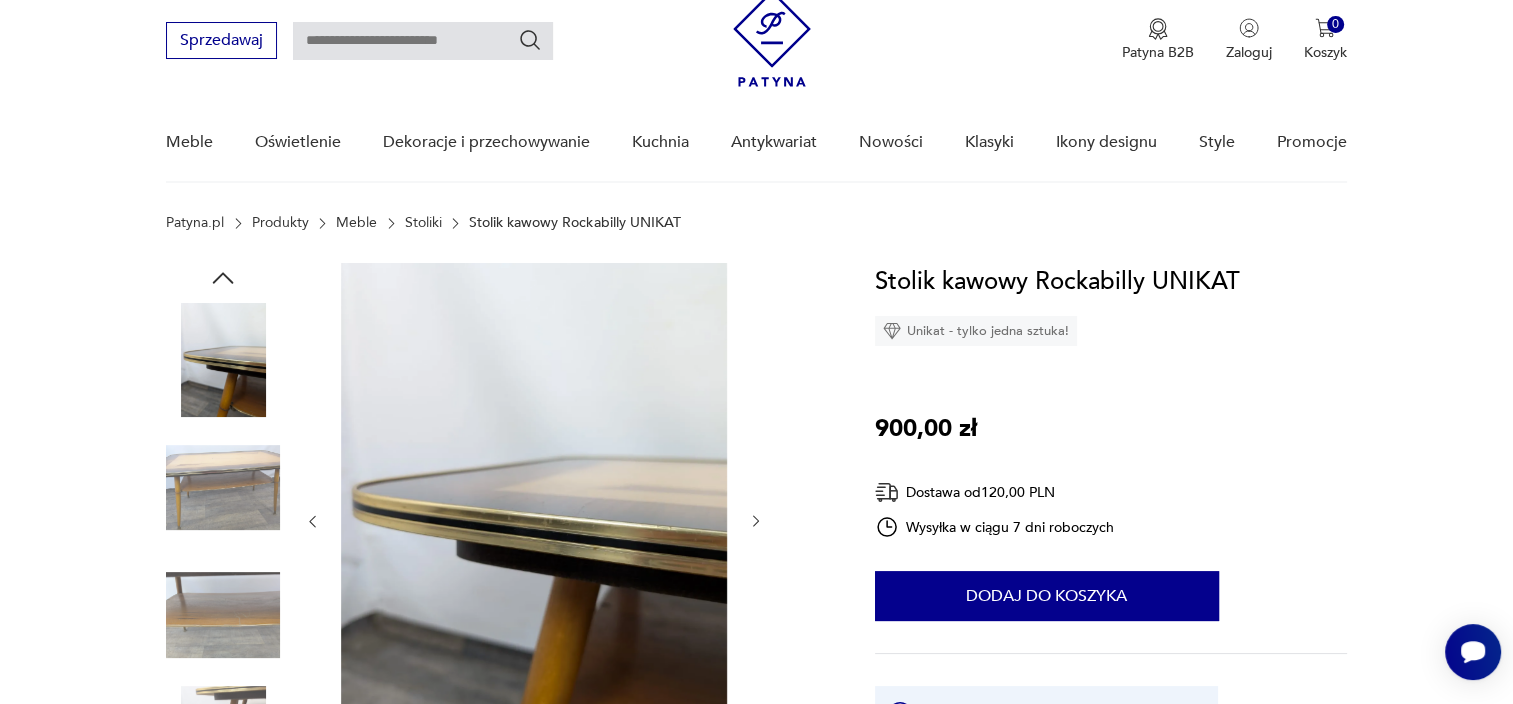 click 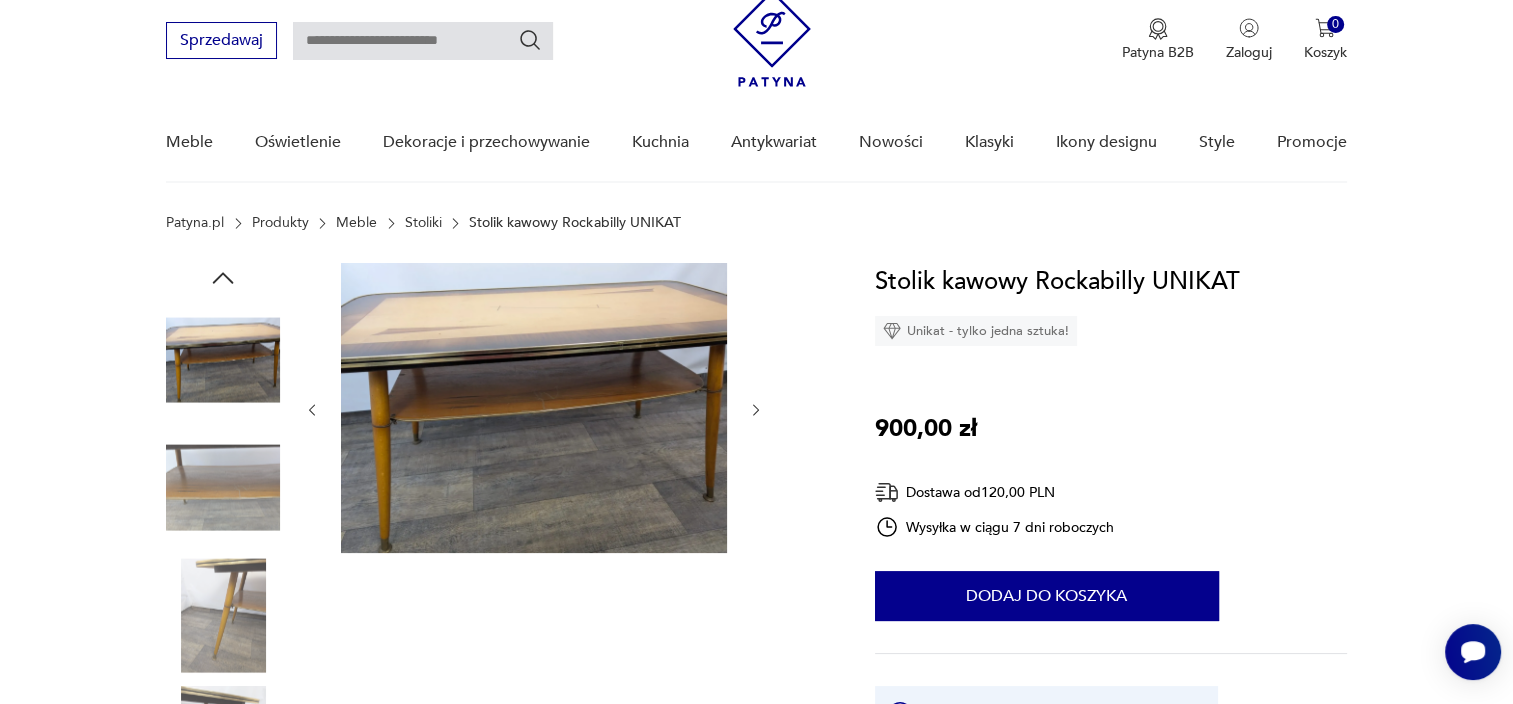 click 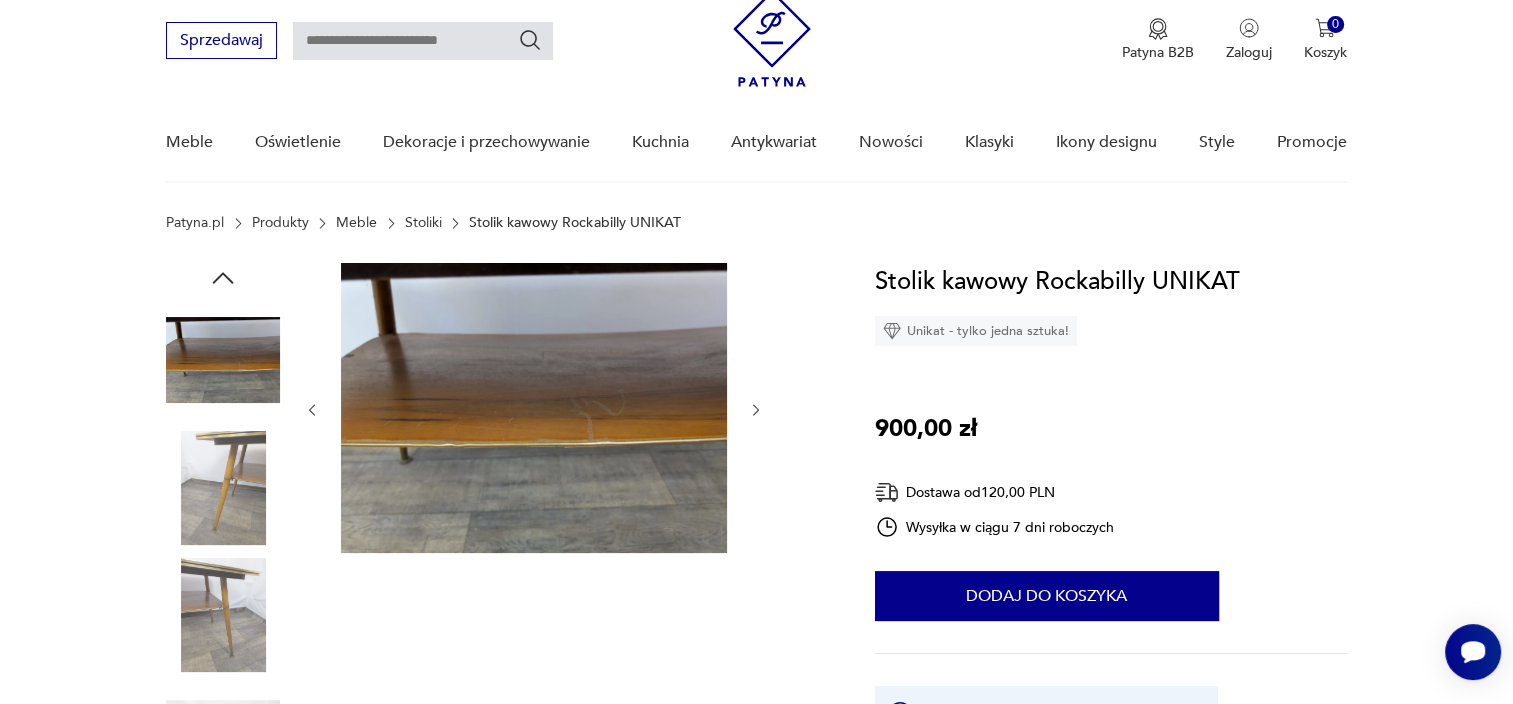 click 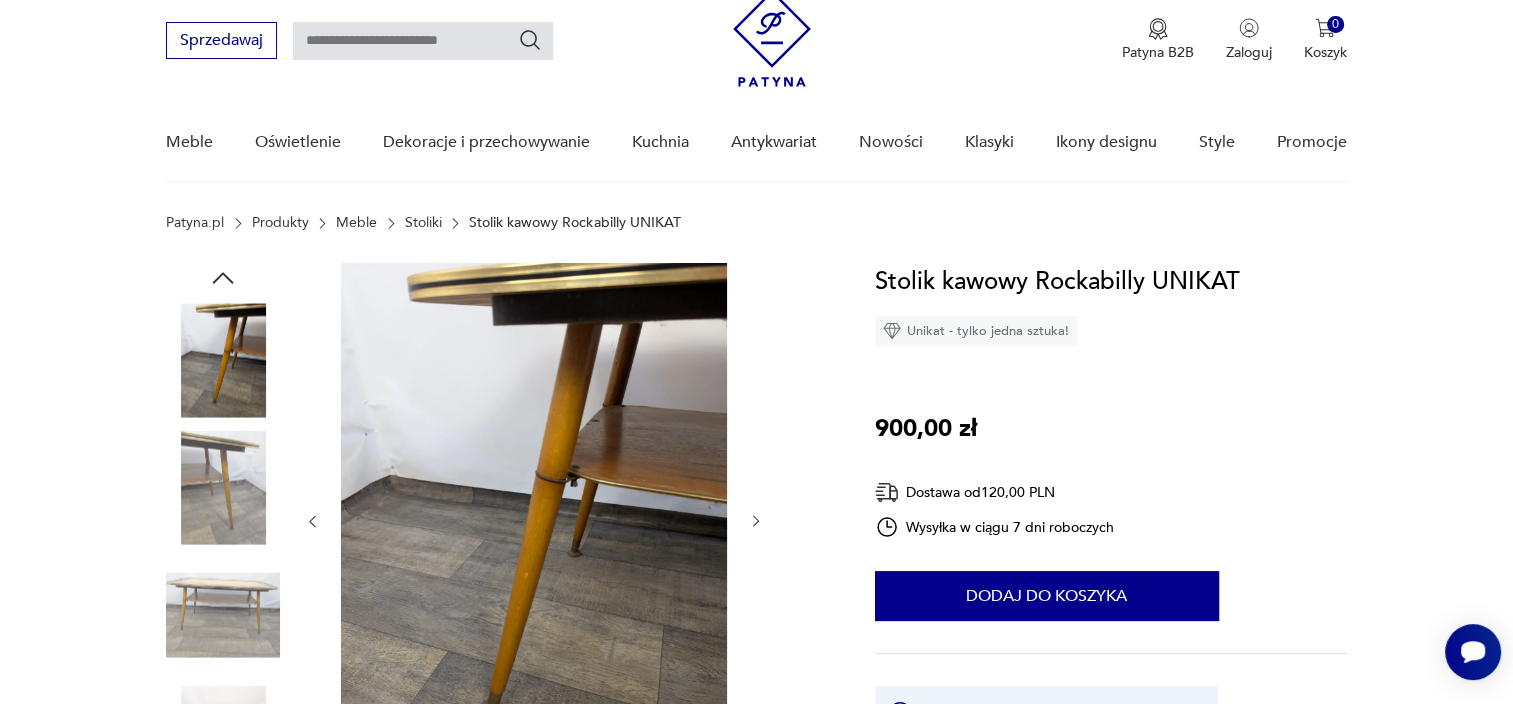 click at bounding box center [534, 521] 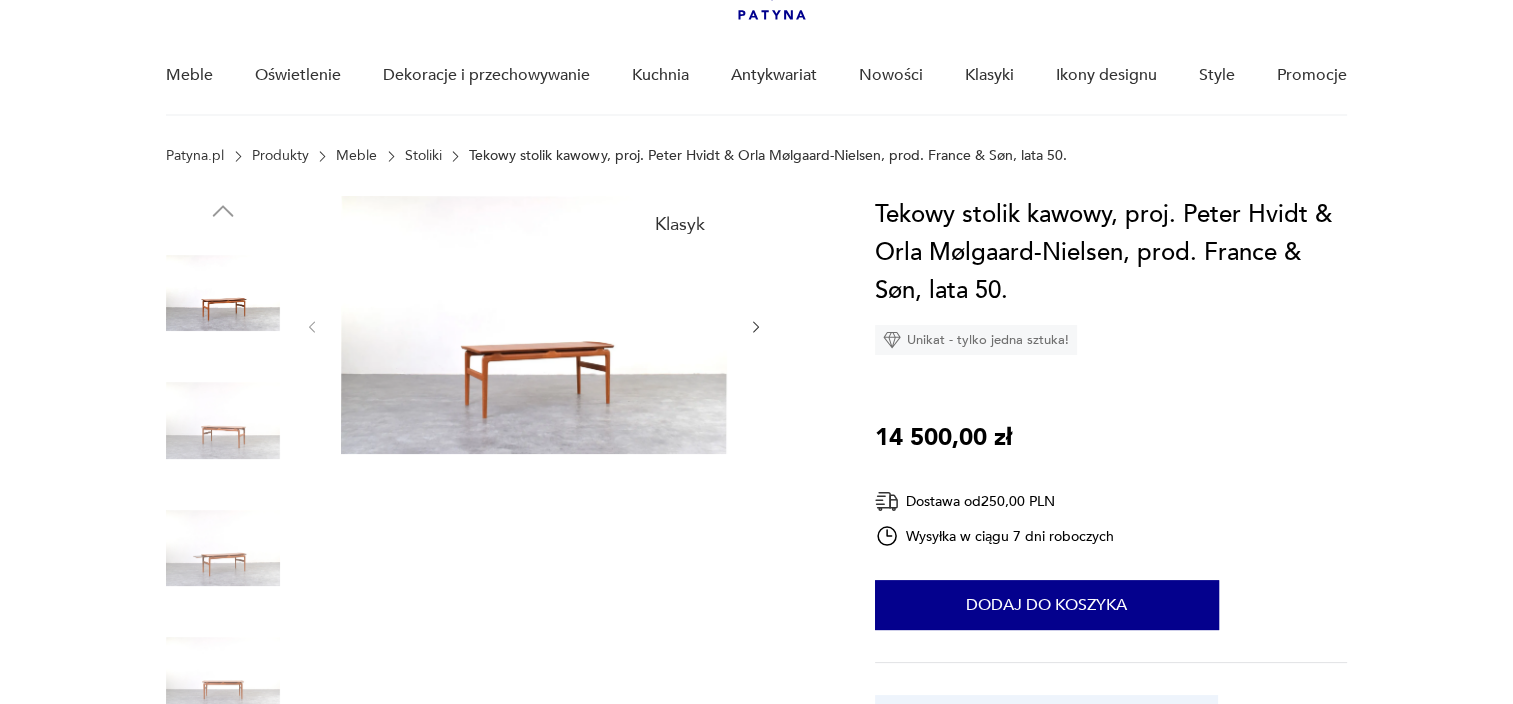 scroll, scrollTop: 134, scrollLeft: 0, axis: vertical 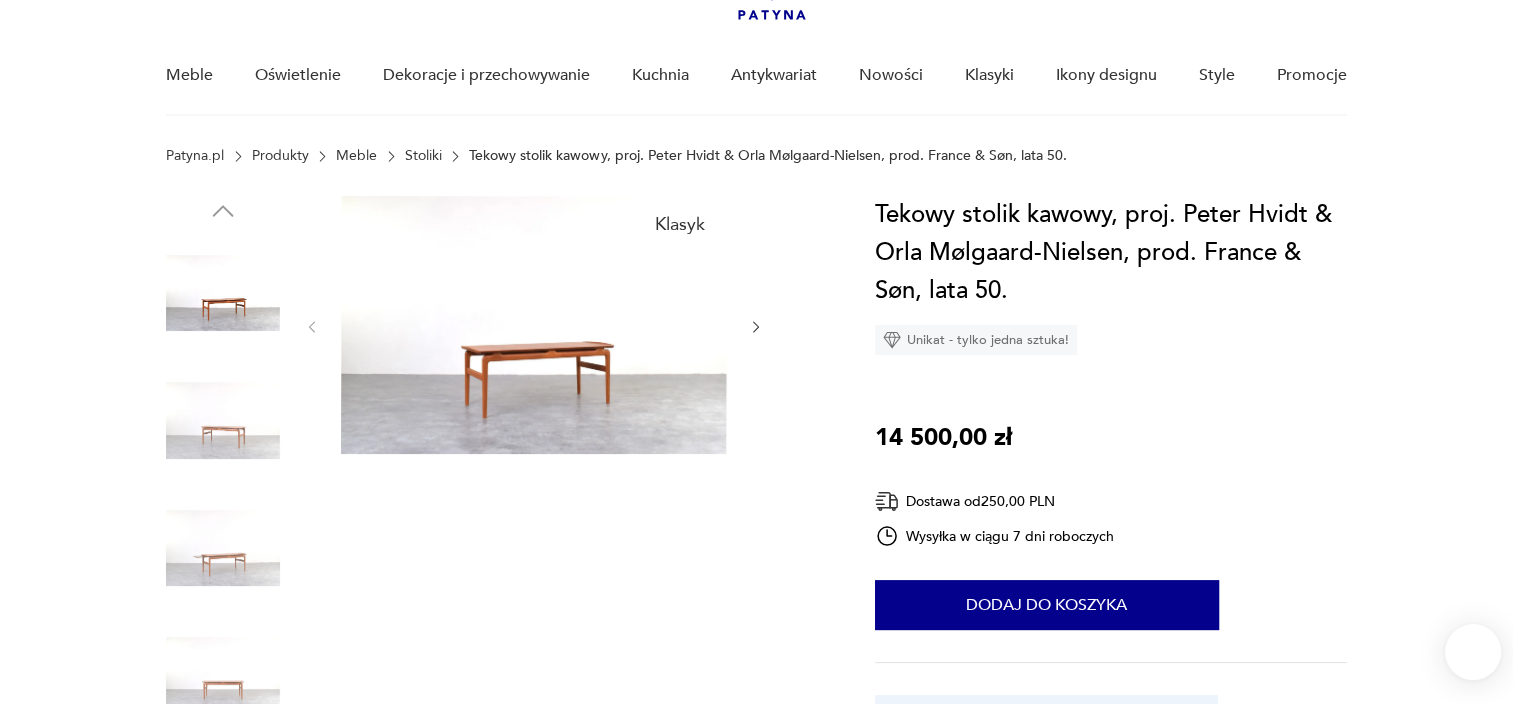 click at bounding box center [223, 421] 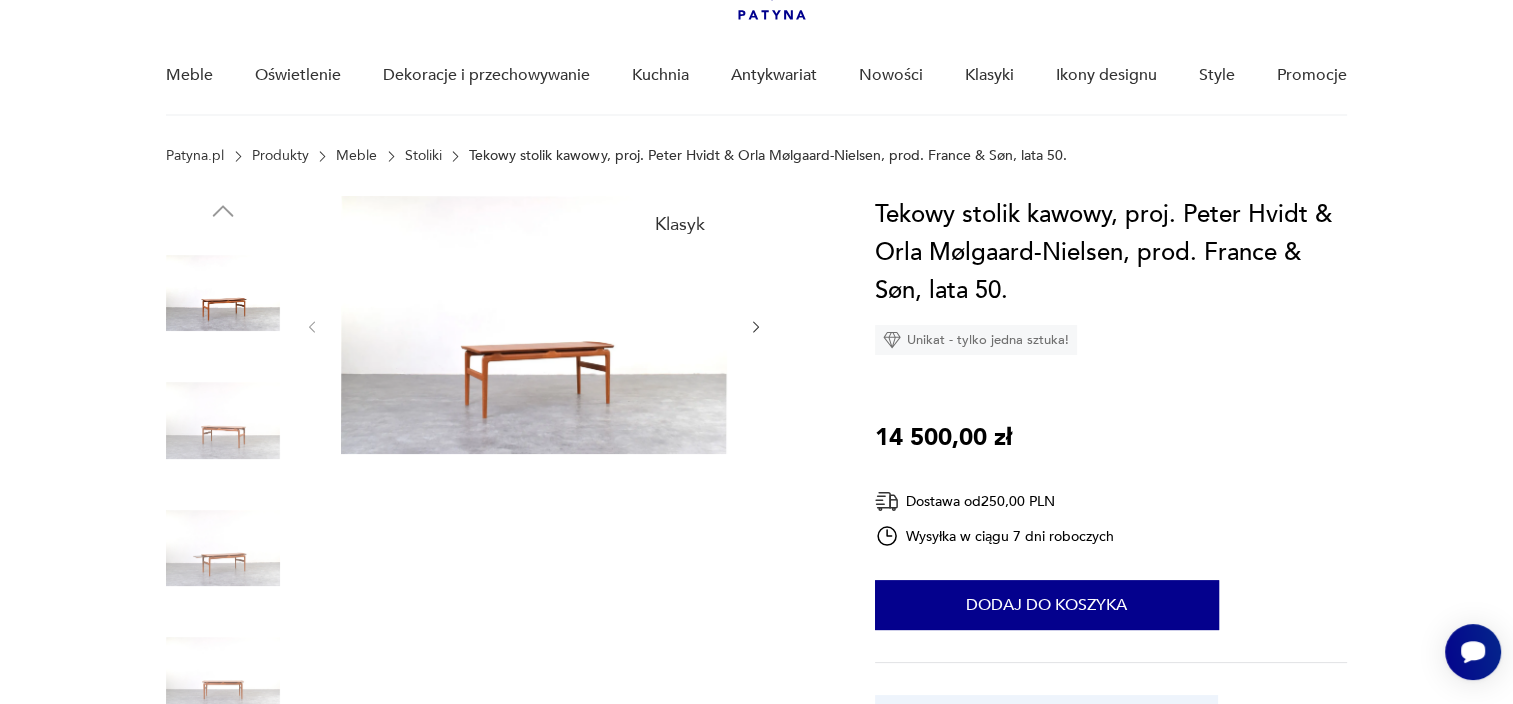 scroll, scrollTop: 0, scrollLeft: 0, axis: both 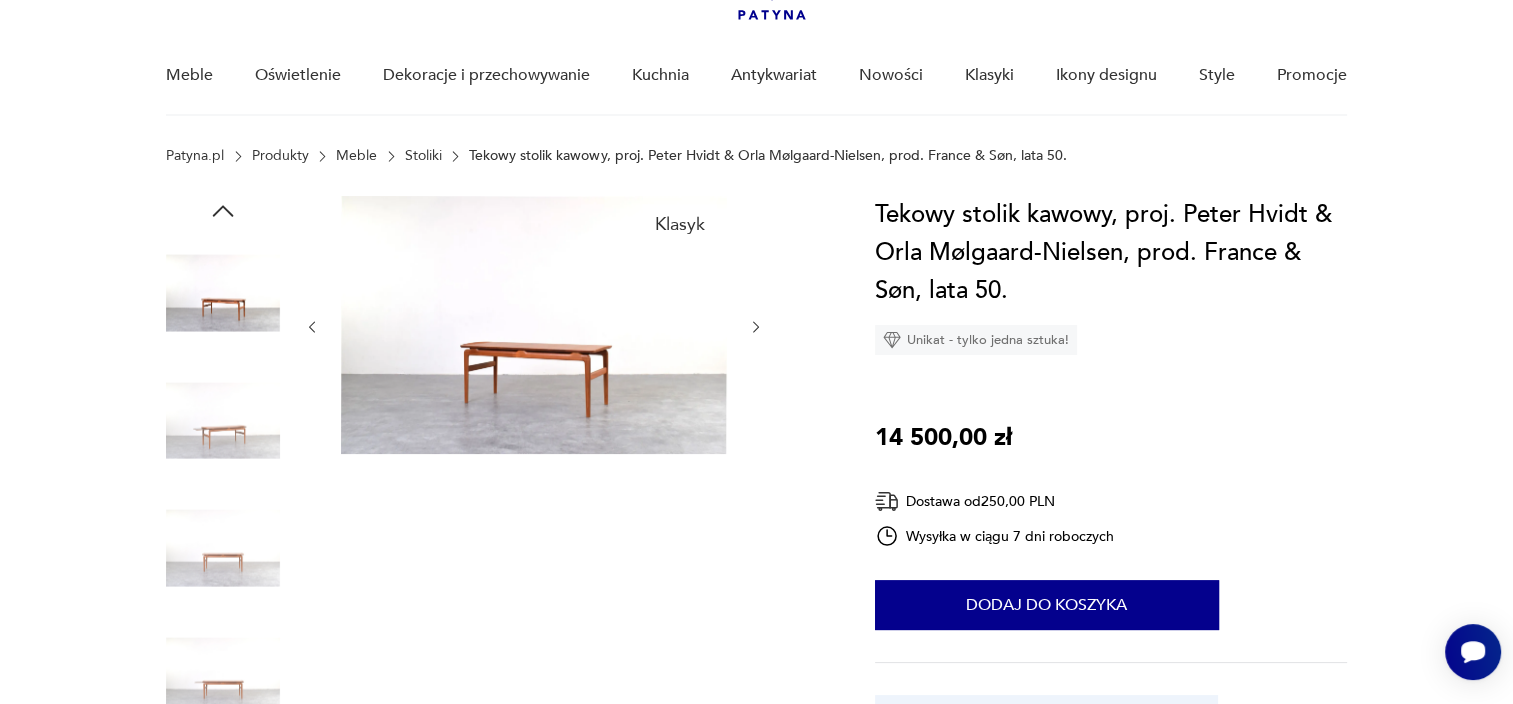 click at bounding box center (223, 550) 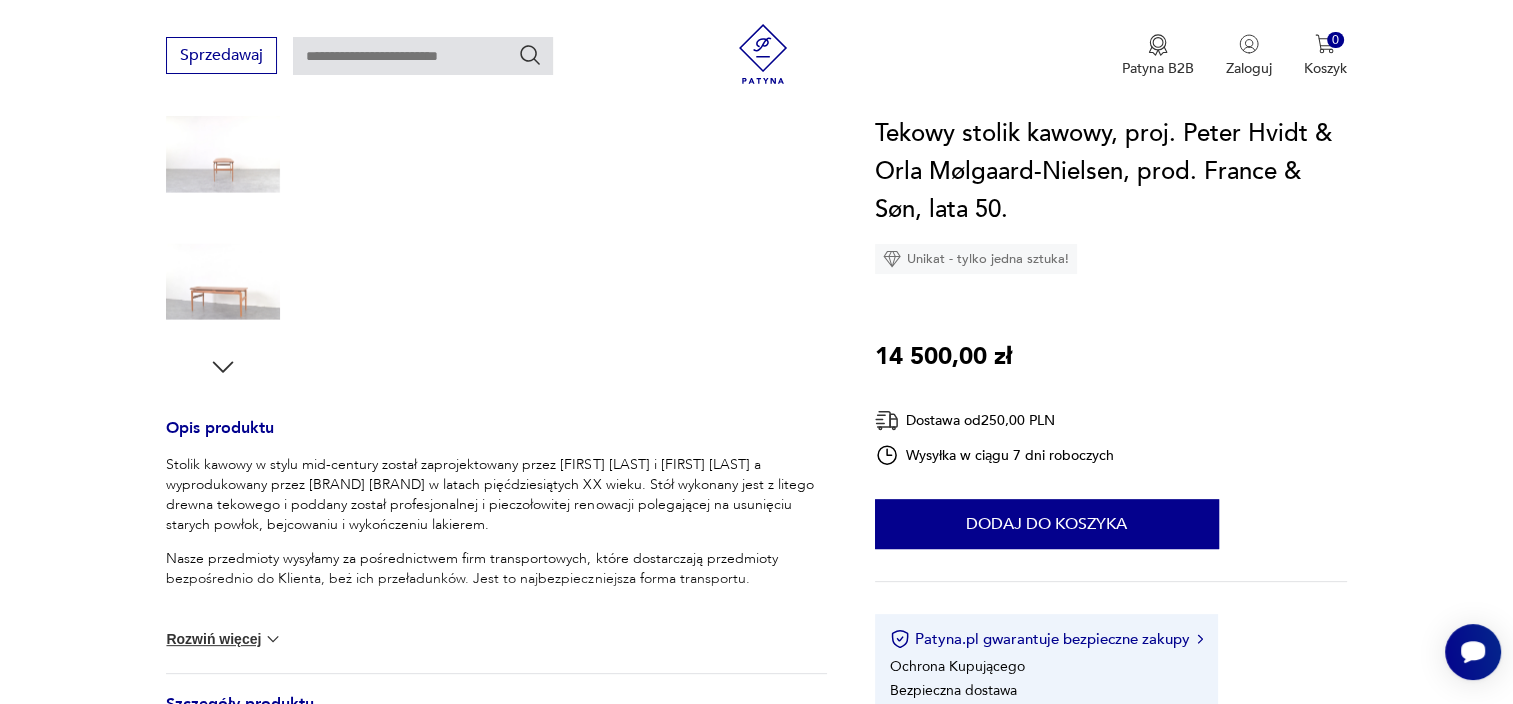 scroll, scrollTop: 530, scrollLeft: 0, axis: vertical 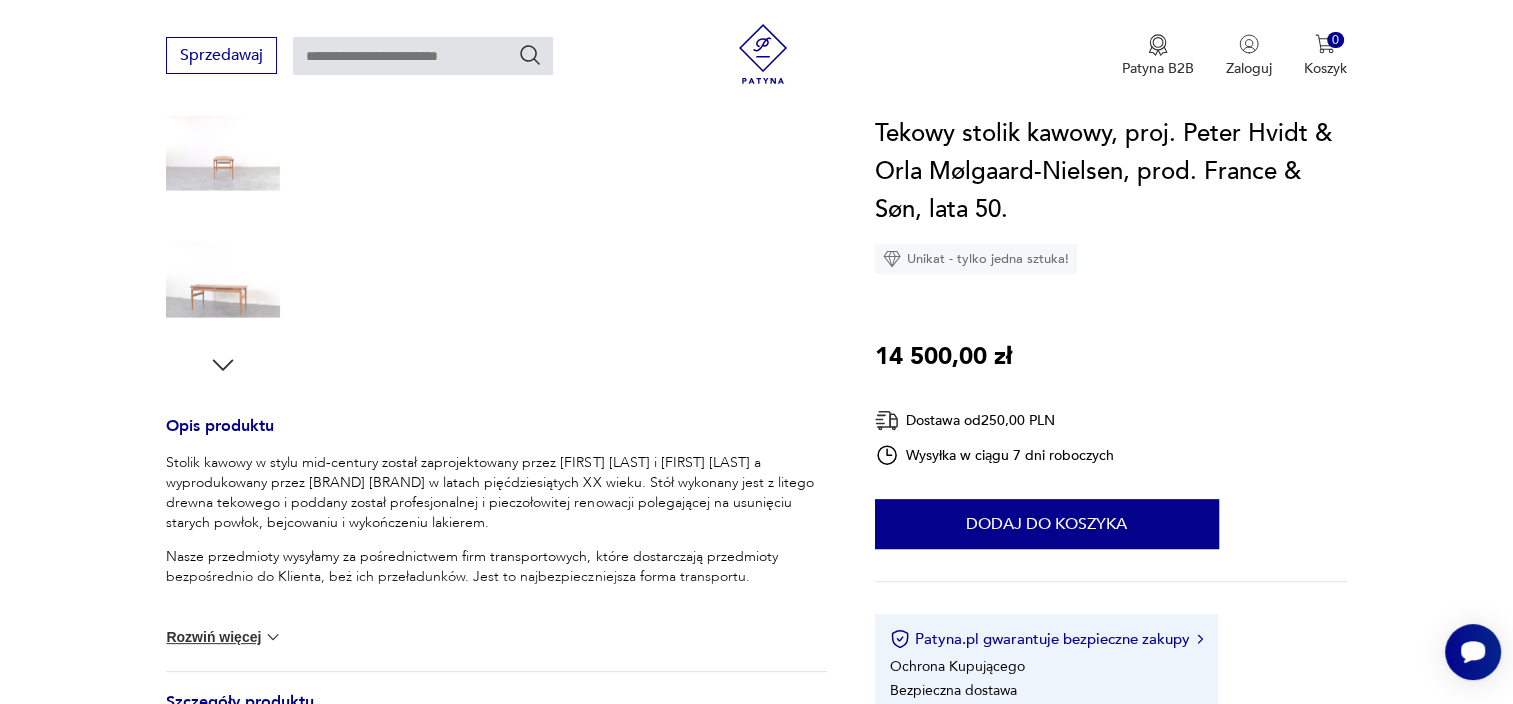 click at bounding box center (223, 280) 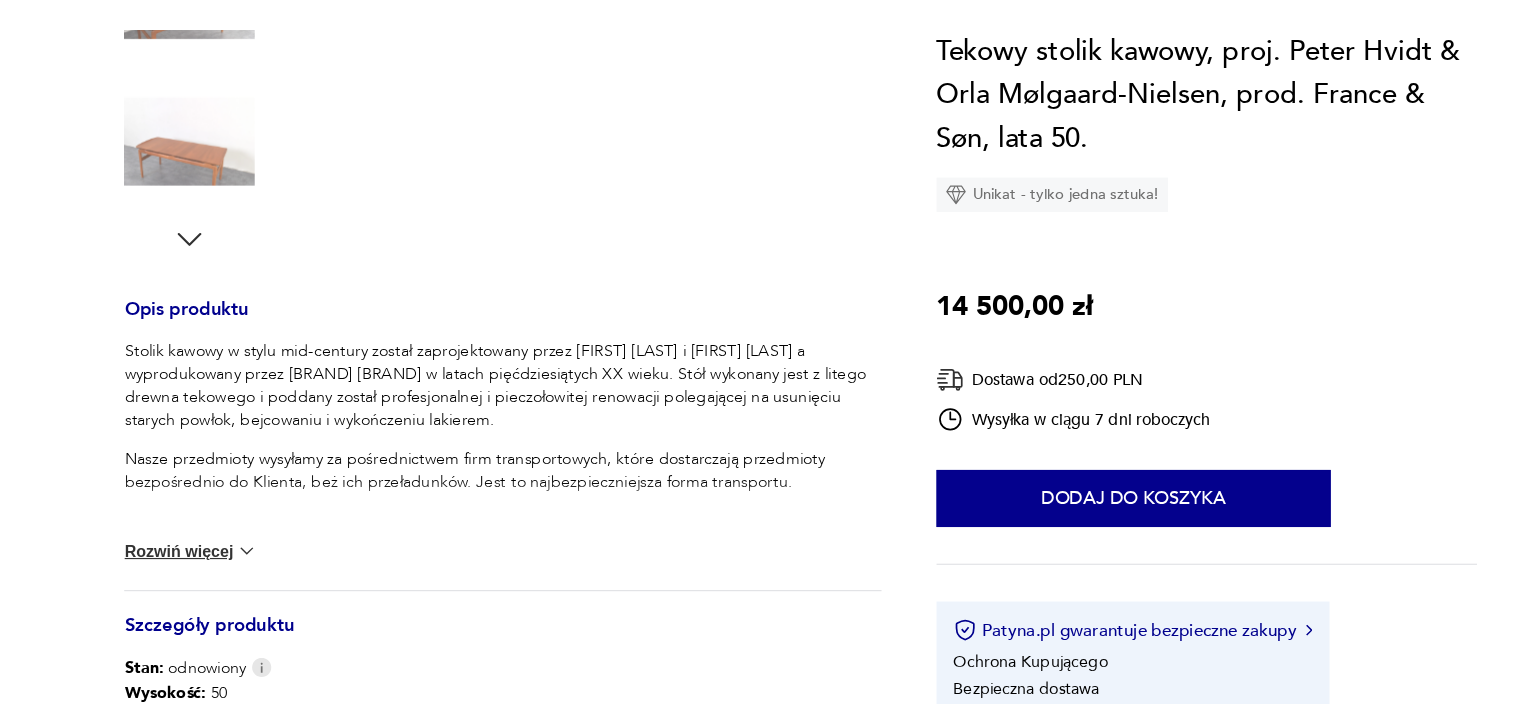 scroll, scrollTop: 596, scrollLeft: 0, axis: vertical 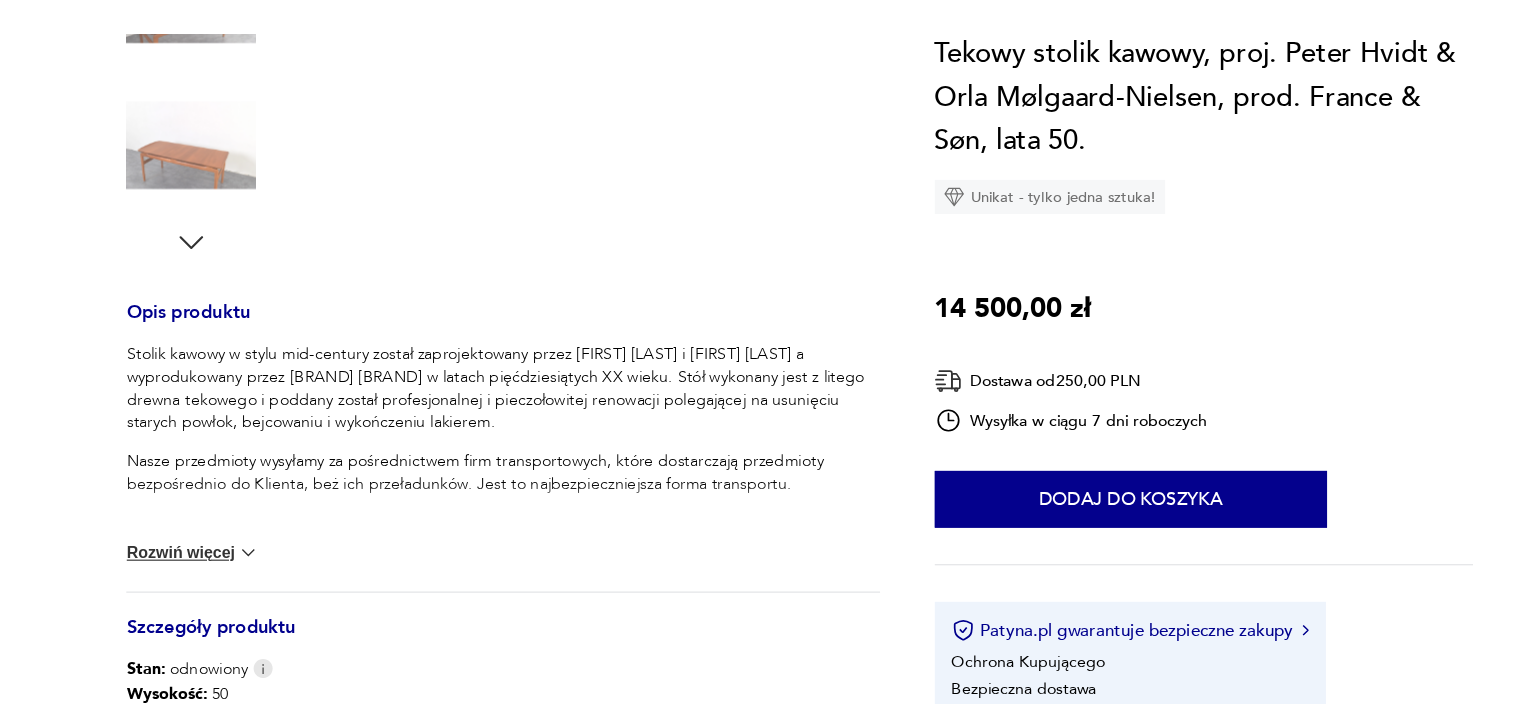 click on "Stolik kawowy w stylu mid-century został zaprojektowany przez Petera Hvidta i Orlę Mølgaard-Nielsen a wyprodukowany przez France & Søn w latach pięćdziesiątych XX wieku. Stół wykonany jest z litego drewna tekowego i poddany został profesjonalnej i pieczołowitej renowacji polegającej na usunięciu starych powłok, bejcowaniu i wykończeniu lakierem.
Nasze przedmioty wysyłamy za pośrednictwem firm transportowych, które dostarczają przedmioty bezpośrednio do Klienta, beż ich przeładunków. Jest to najbezpieczniejsza forma transportu. Rozwiń więcej" at bounding box center [496, 496] 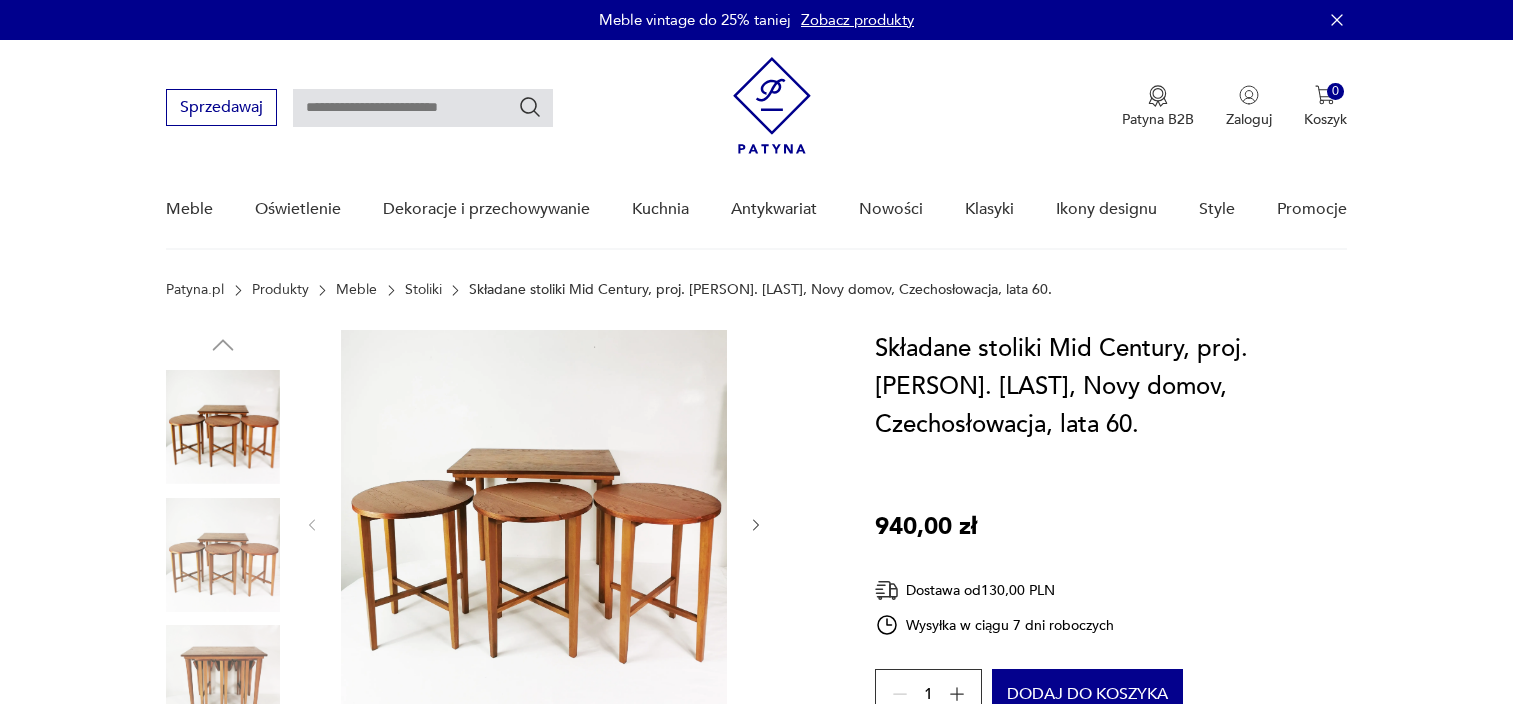 scroll, scrollTop: 0, scrollLeft: 0, axis: both 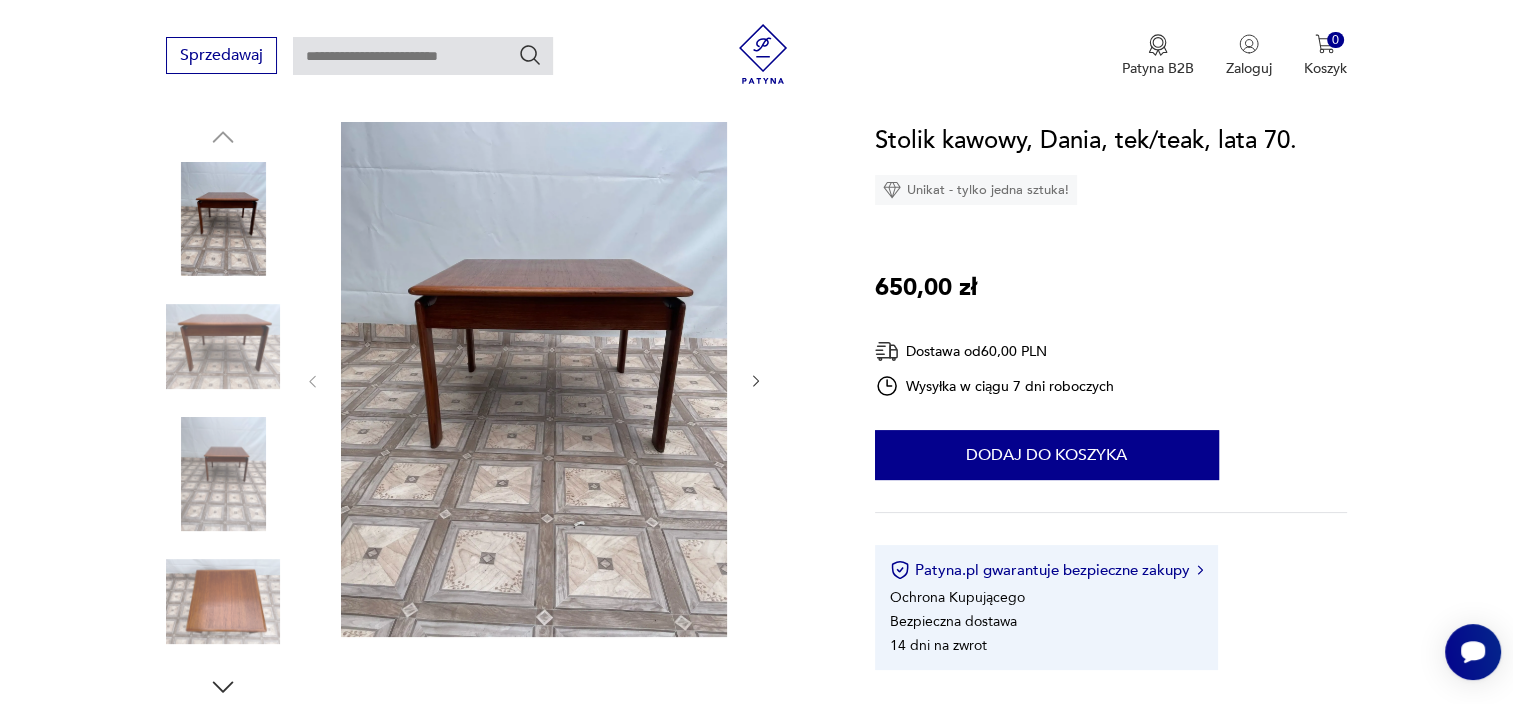 click at bounding box center [223, 219] 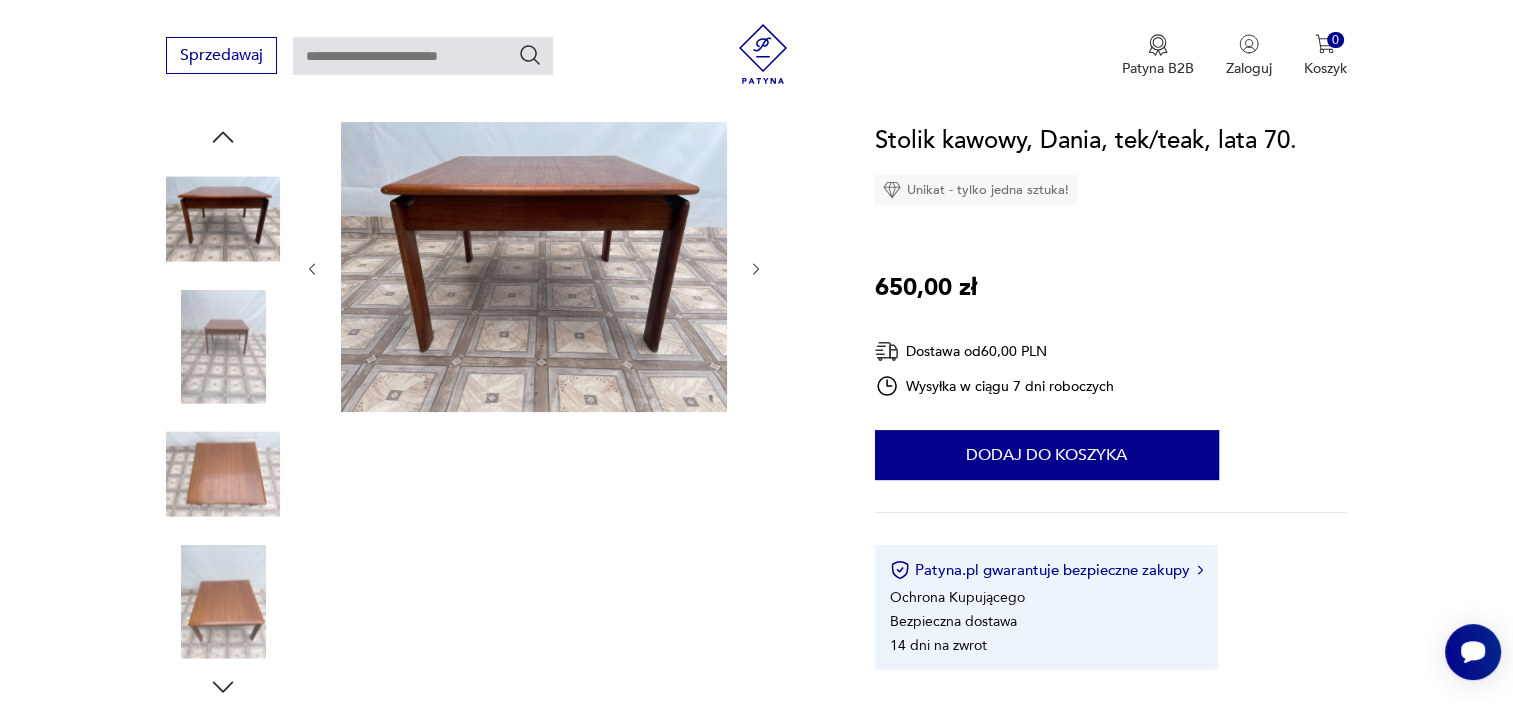 click at bounding box center (223, 347) 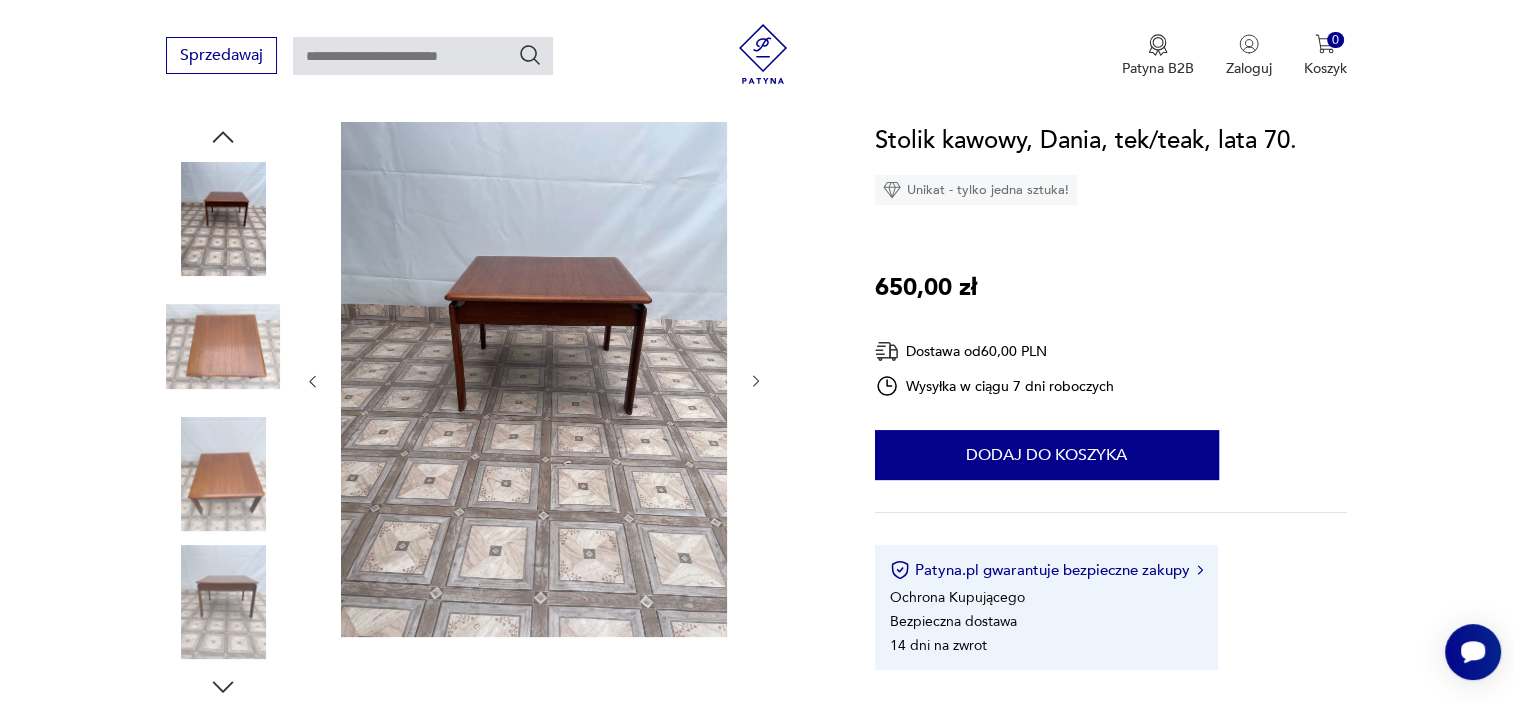 click at bounding box center (223, 347) 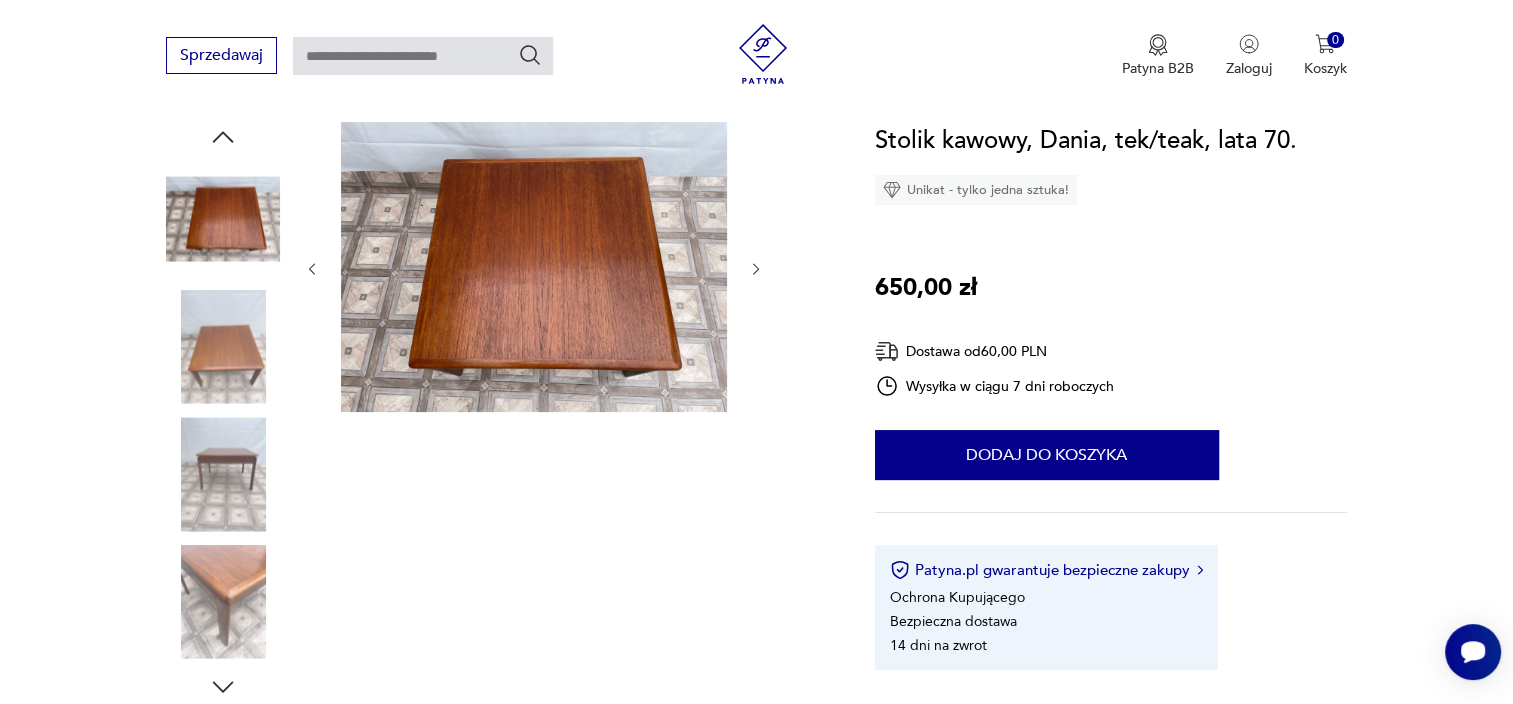 click at bounding box center [223, 347] 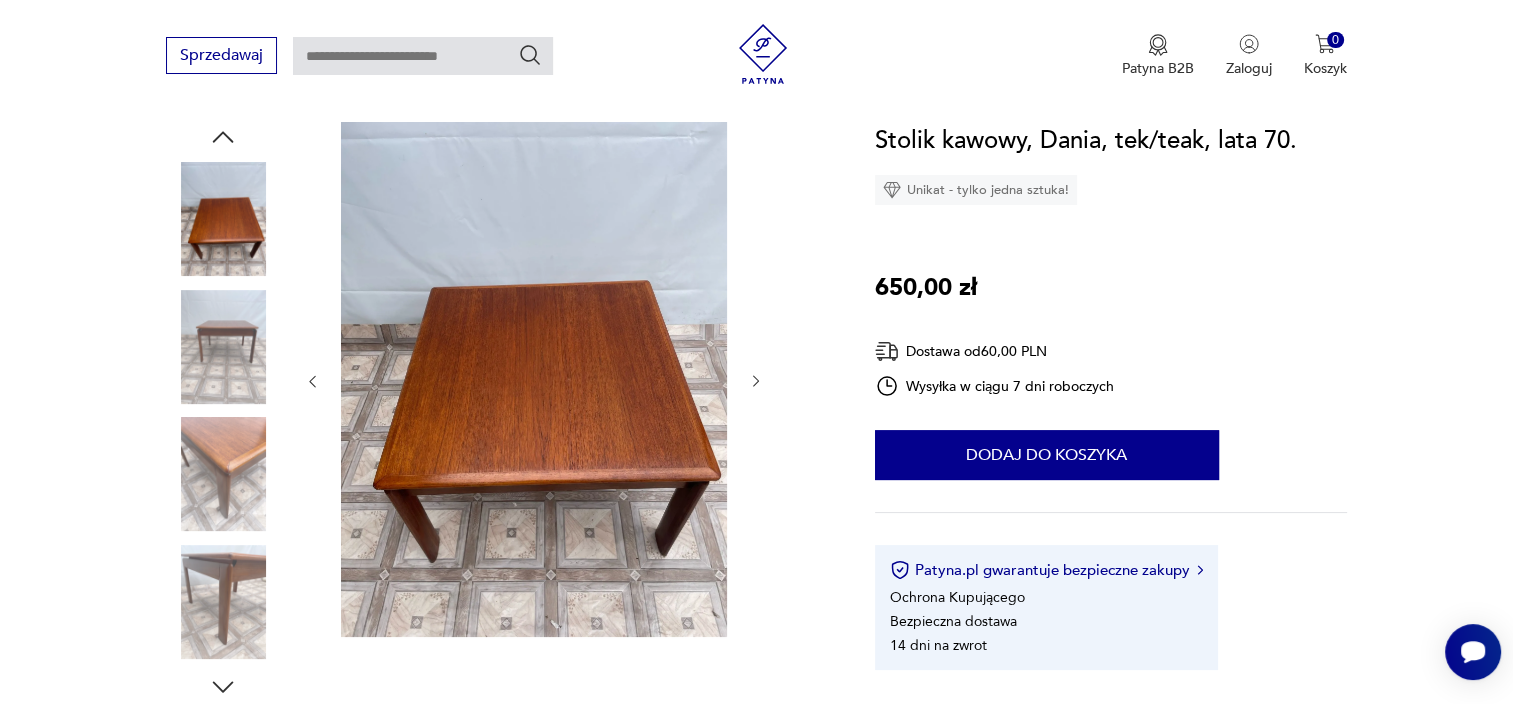 click at bounding box center [223, 474] 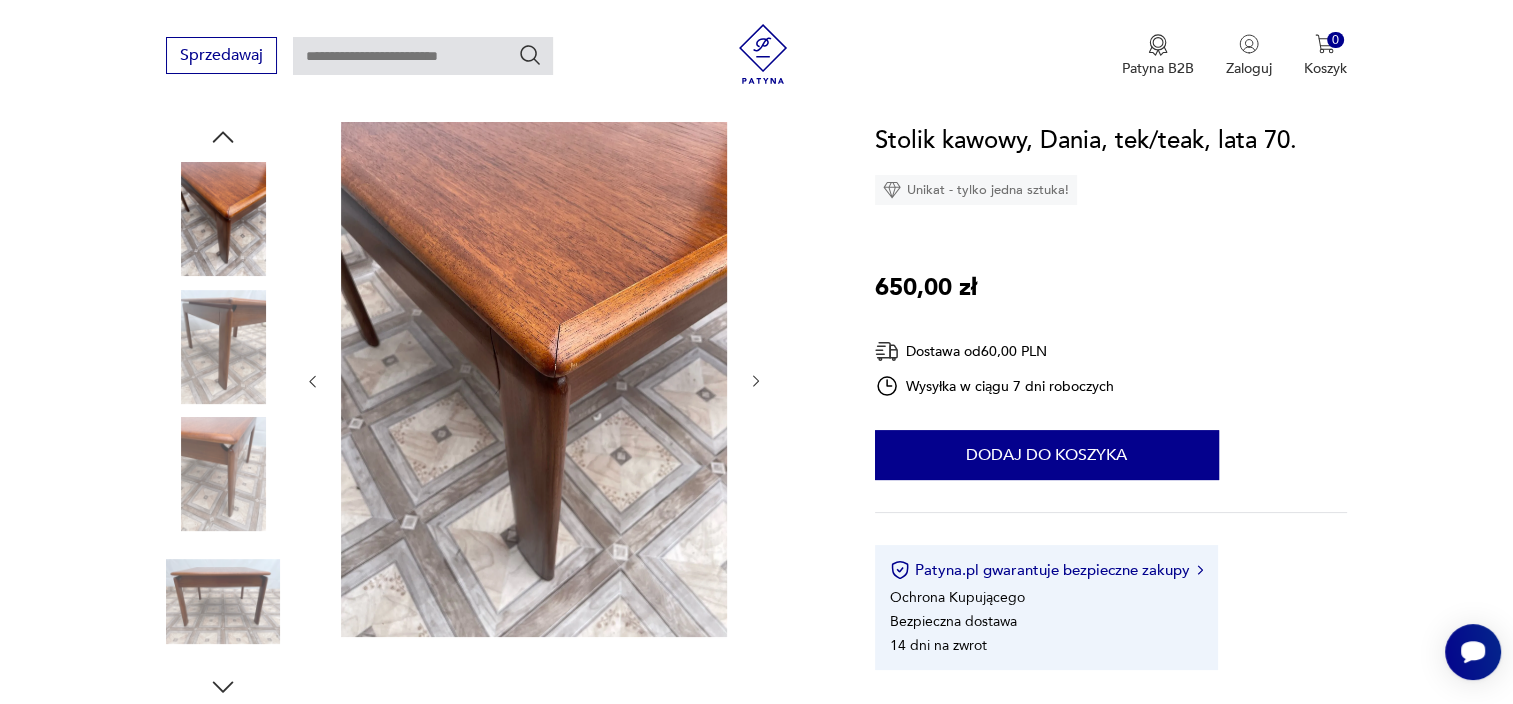 click at bounding box center [223, 474] 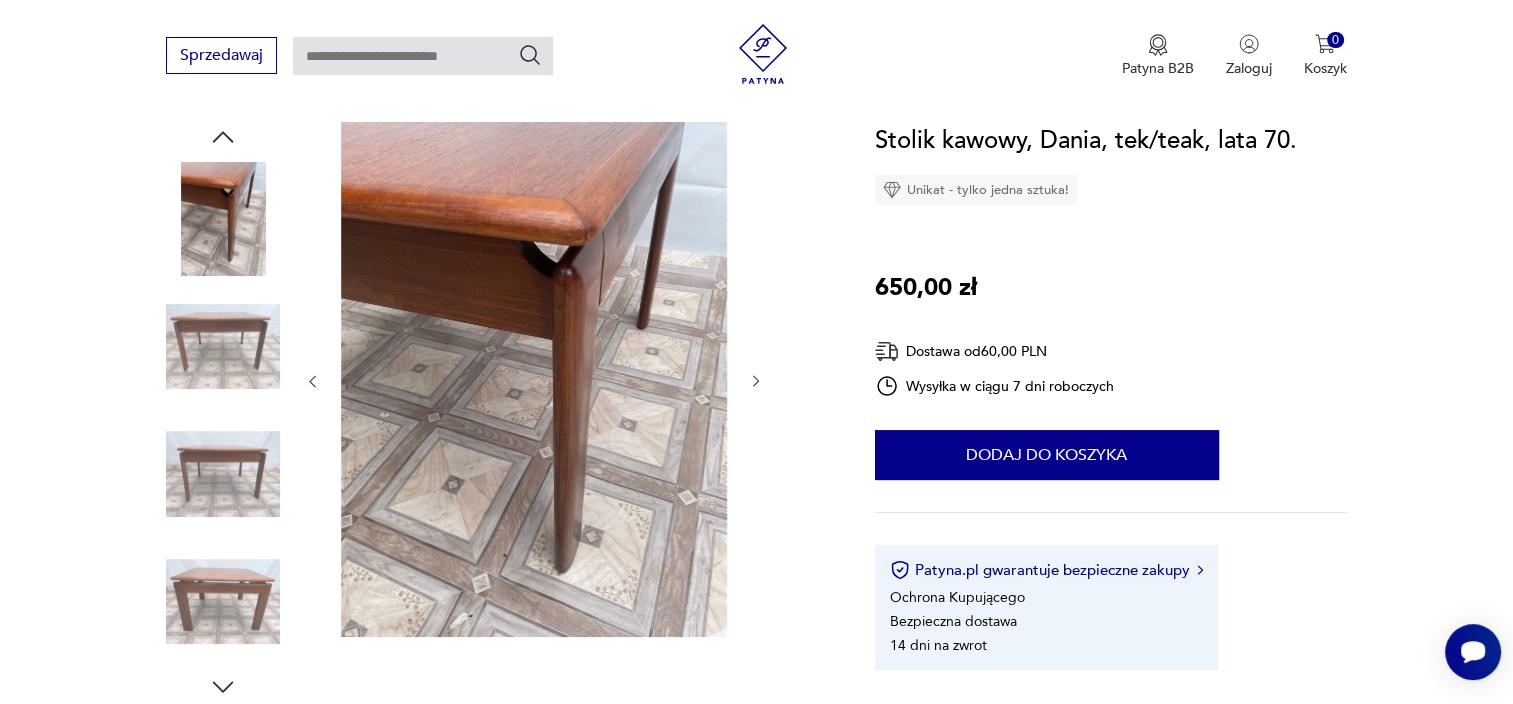click at bounding box center [223, 602] 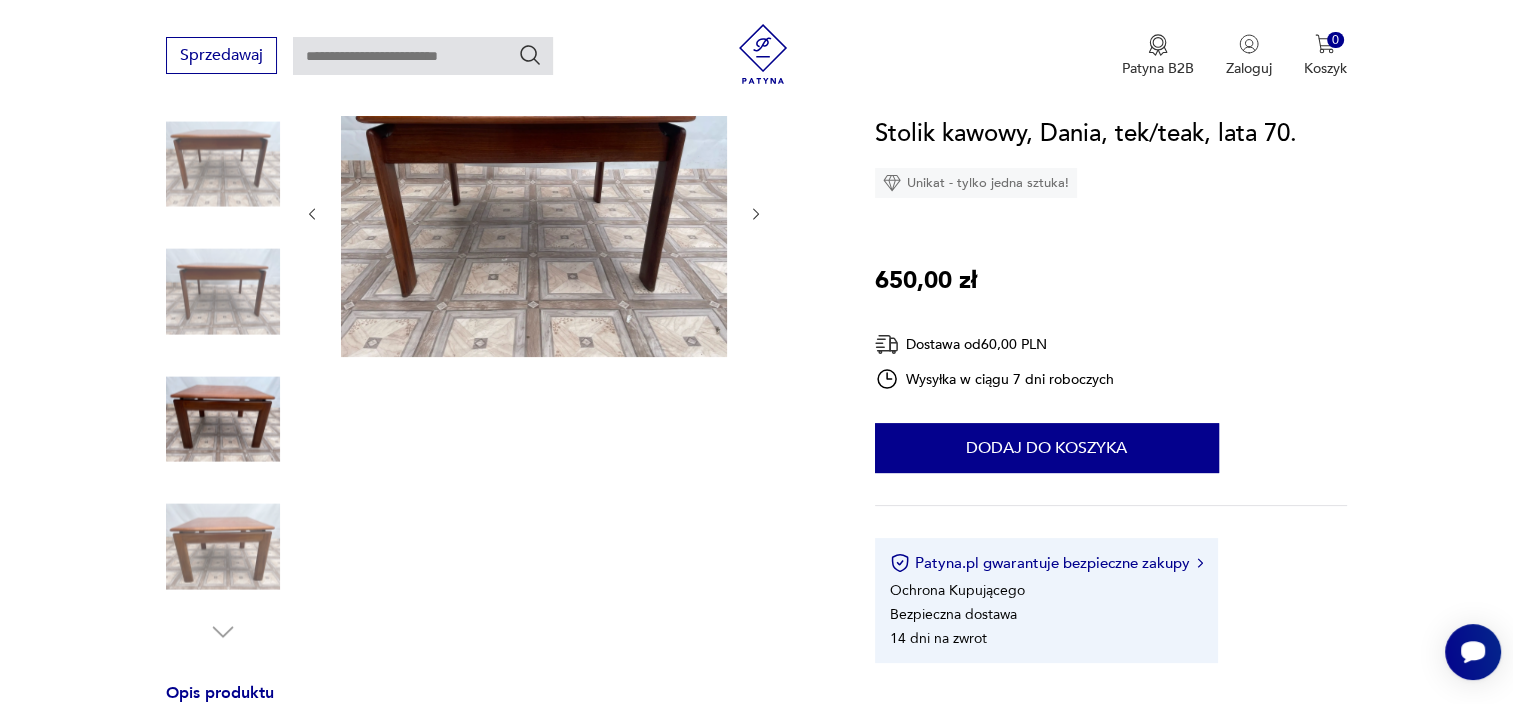 scroll, scrollTop: 664, scrollLeft: 0, axis: vertical 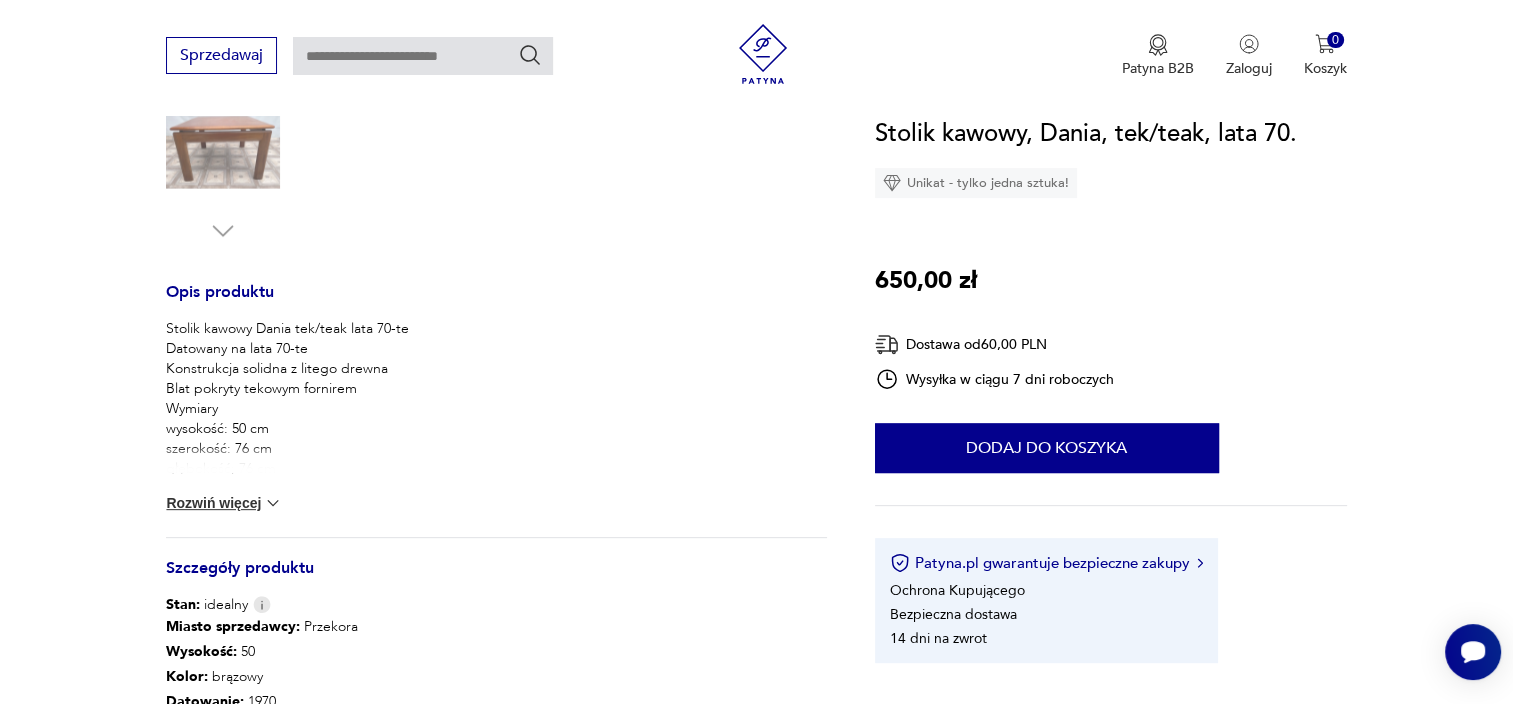 click on "Rozwiń więcej" at bounding box center [224, 503] 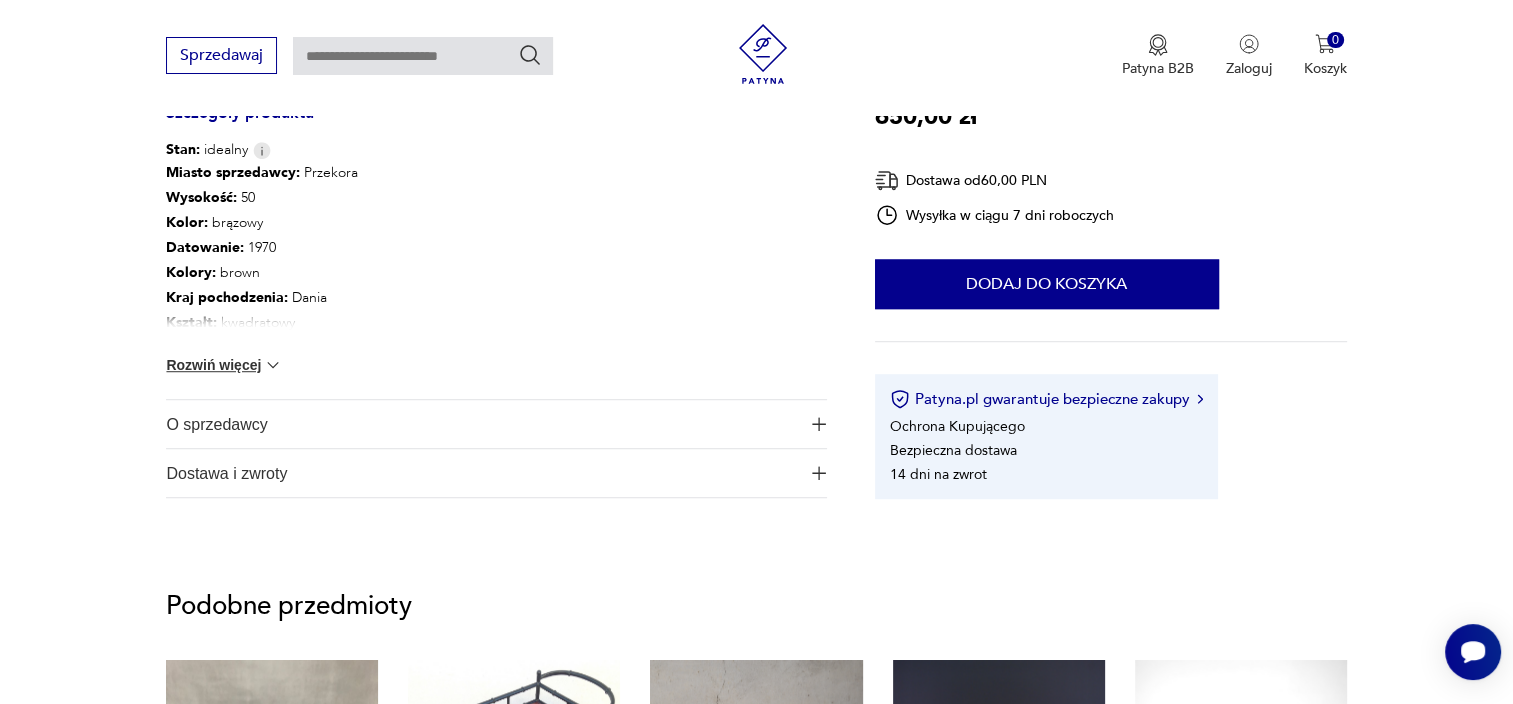 scroll, scrollTop: 1240, scrollLeft: 0, axis: vertical 